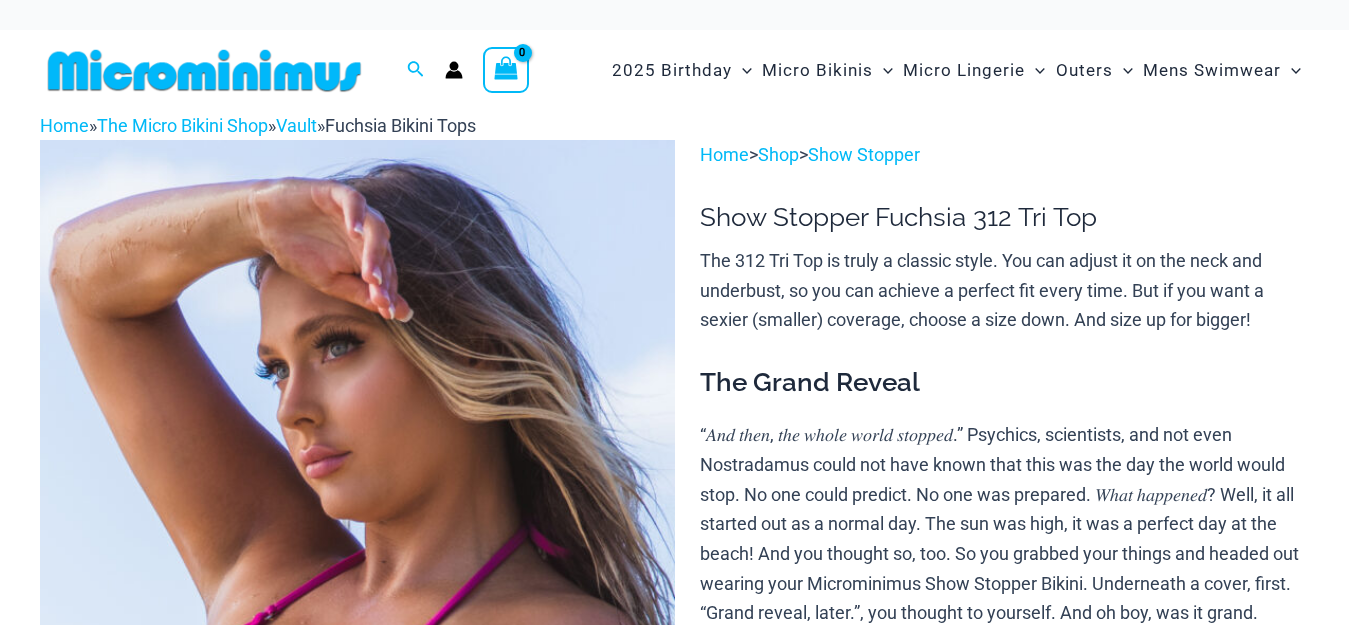 scroll, scrollTop: 0, scrollLeft: 0, axis: both 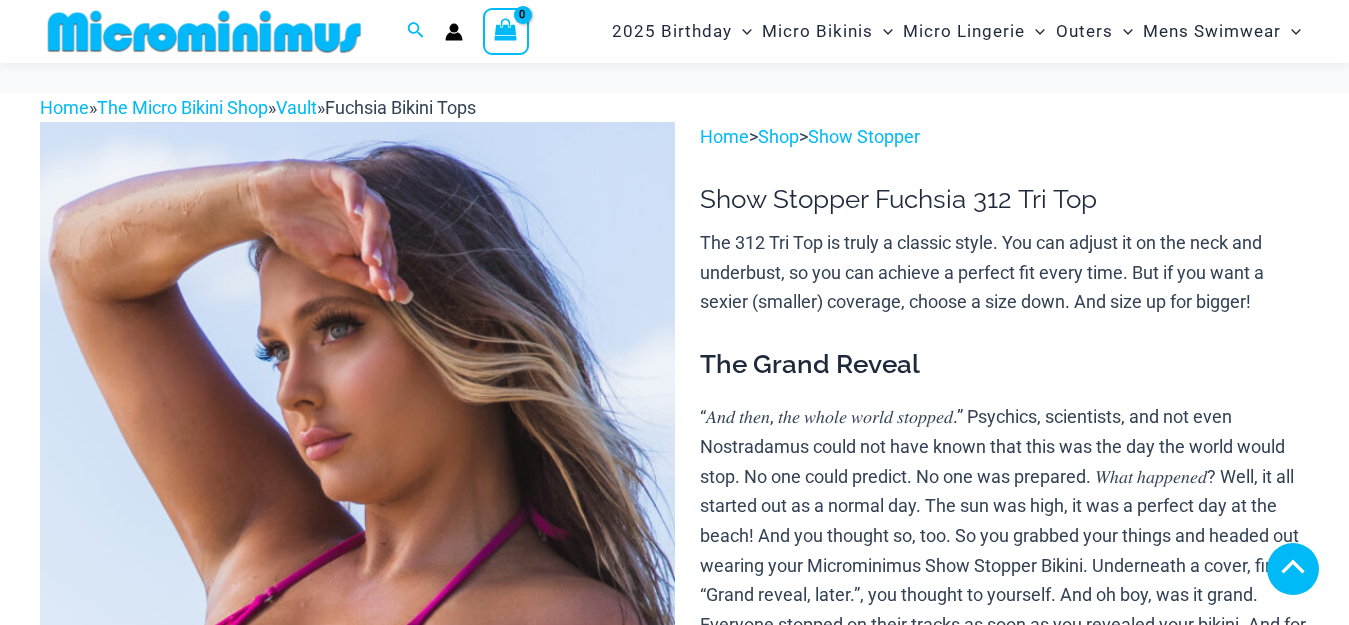 click at bounding box center [513, 2020] 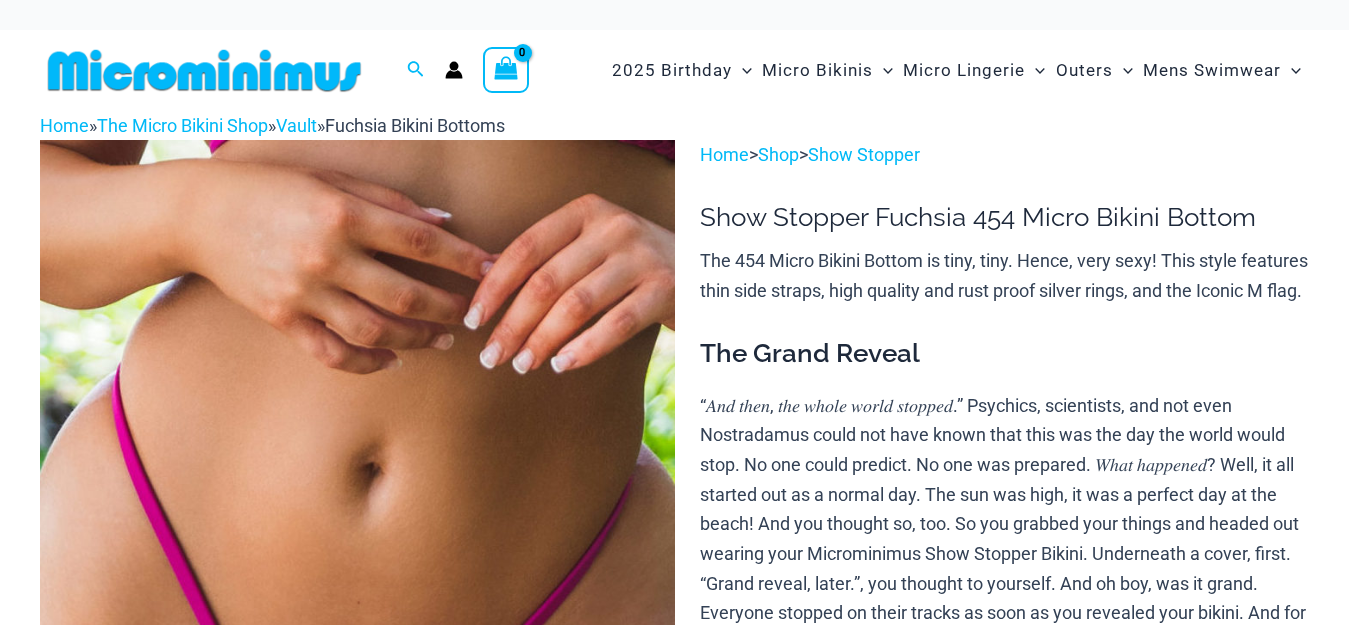 scroll, scrollTop: 0, scrollLeft: 0, axis: both 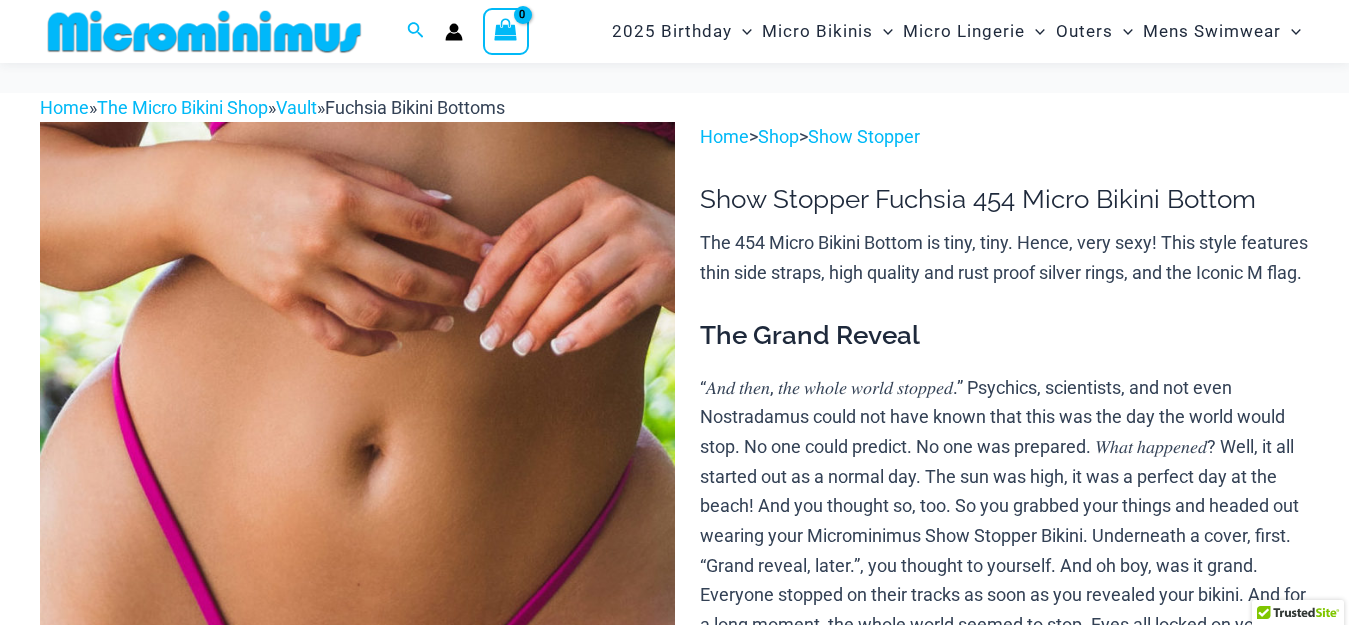 select 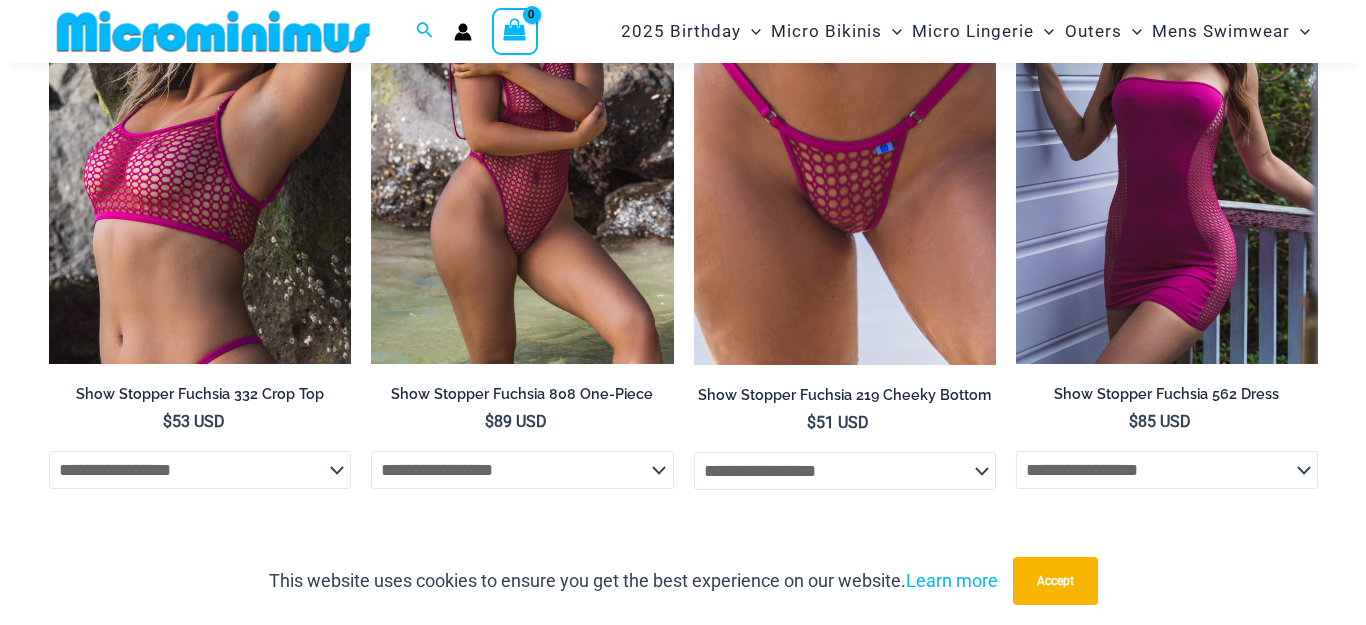 scroll, scrollTop: 1903, scrollLeft: 0, axis: vertical 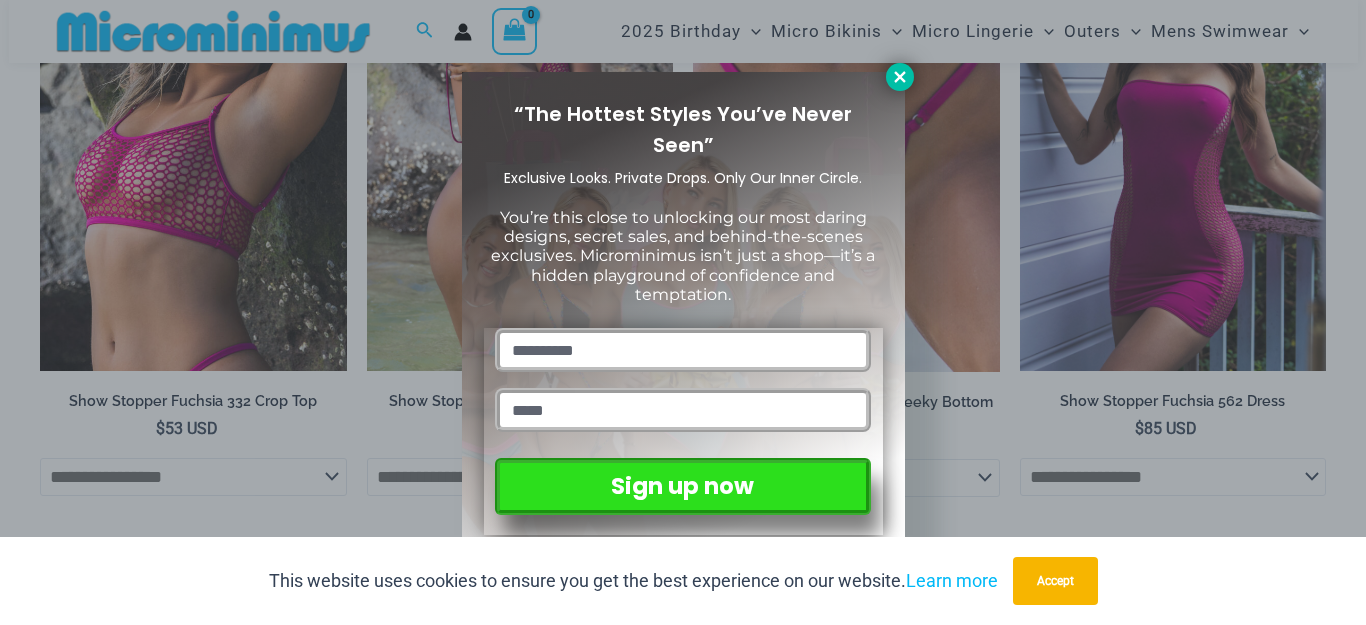 click 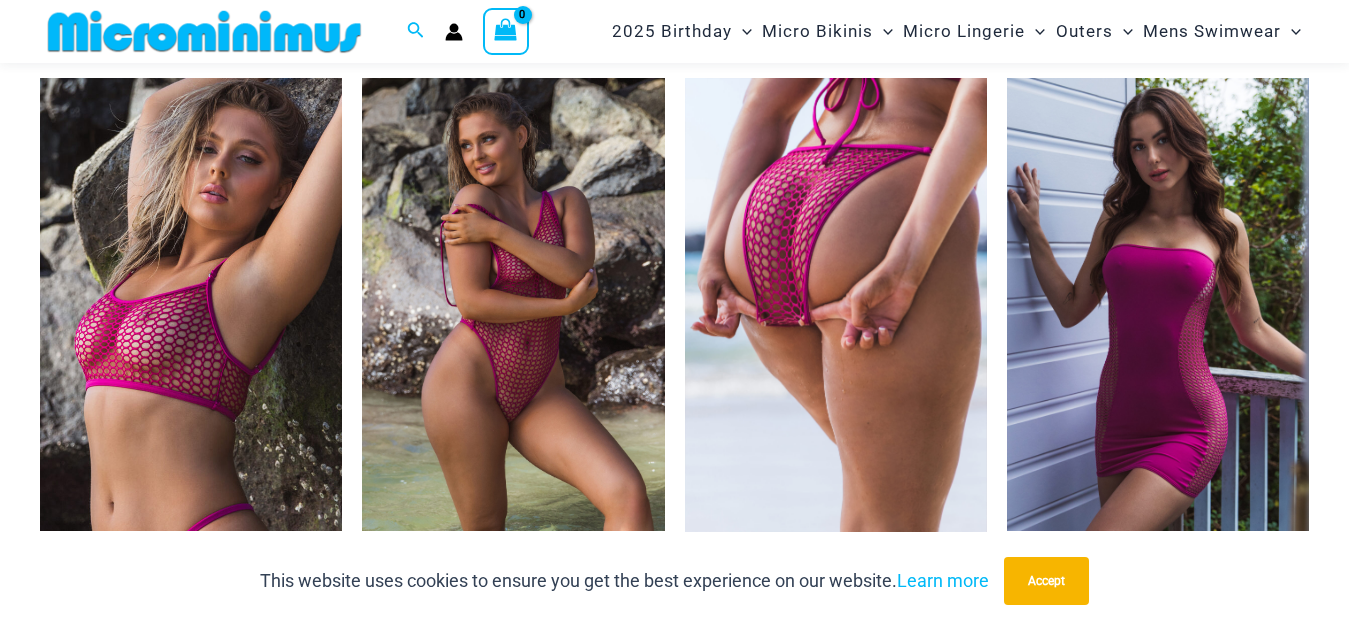 scroll, scrollTop: 1682, scrollLeft: 0, axis: vertical 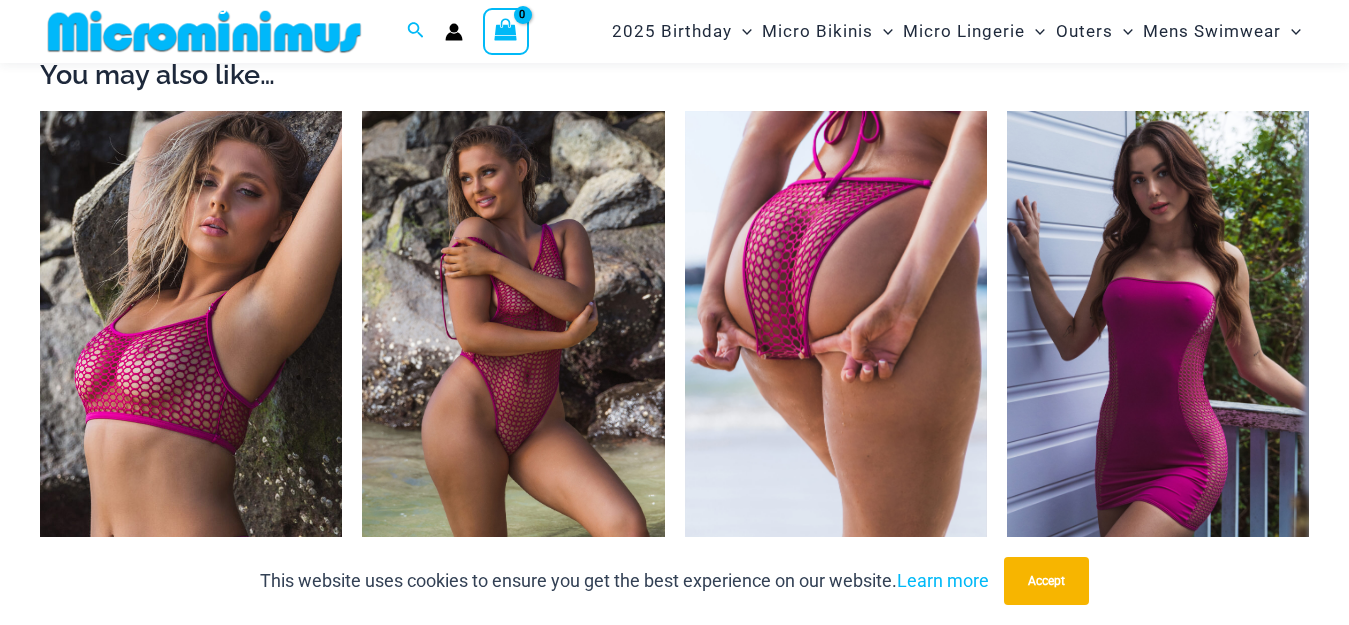 click at bounding box center [836, 338] 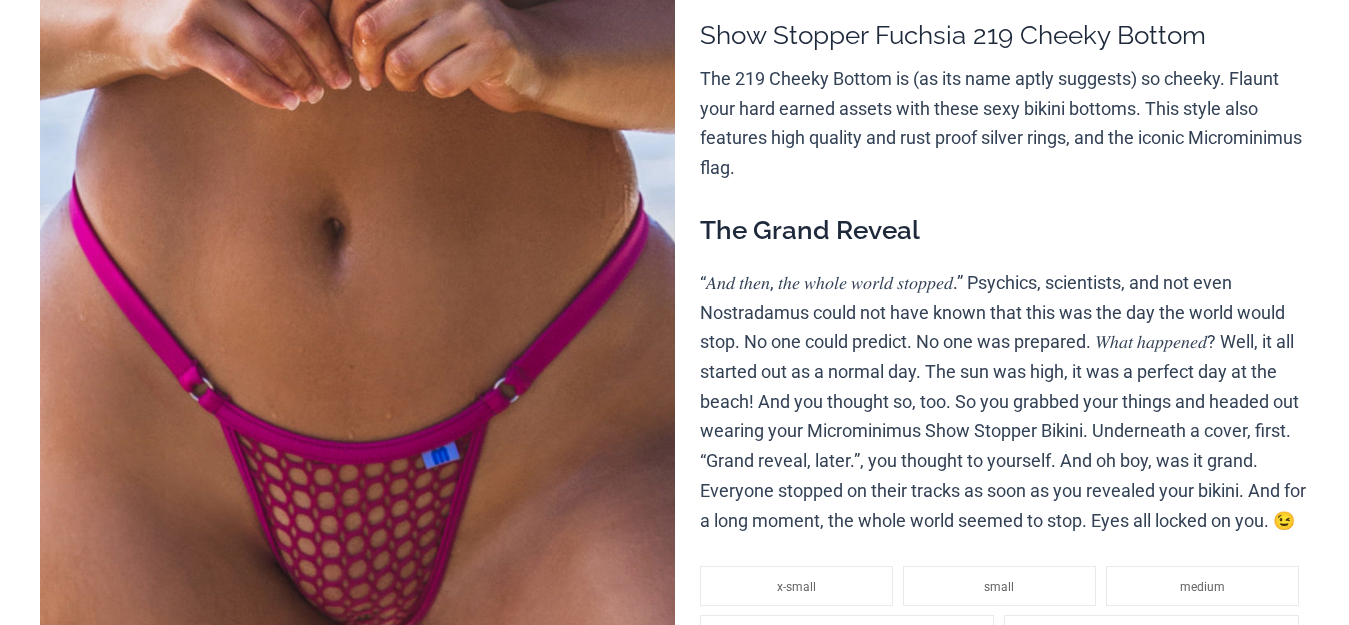 scroll, scrollTop: 300, scrollLeft: 0, axis: vertical 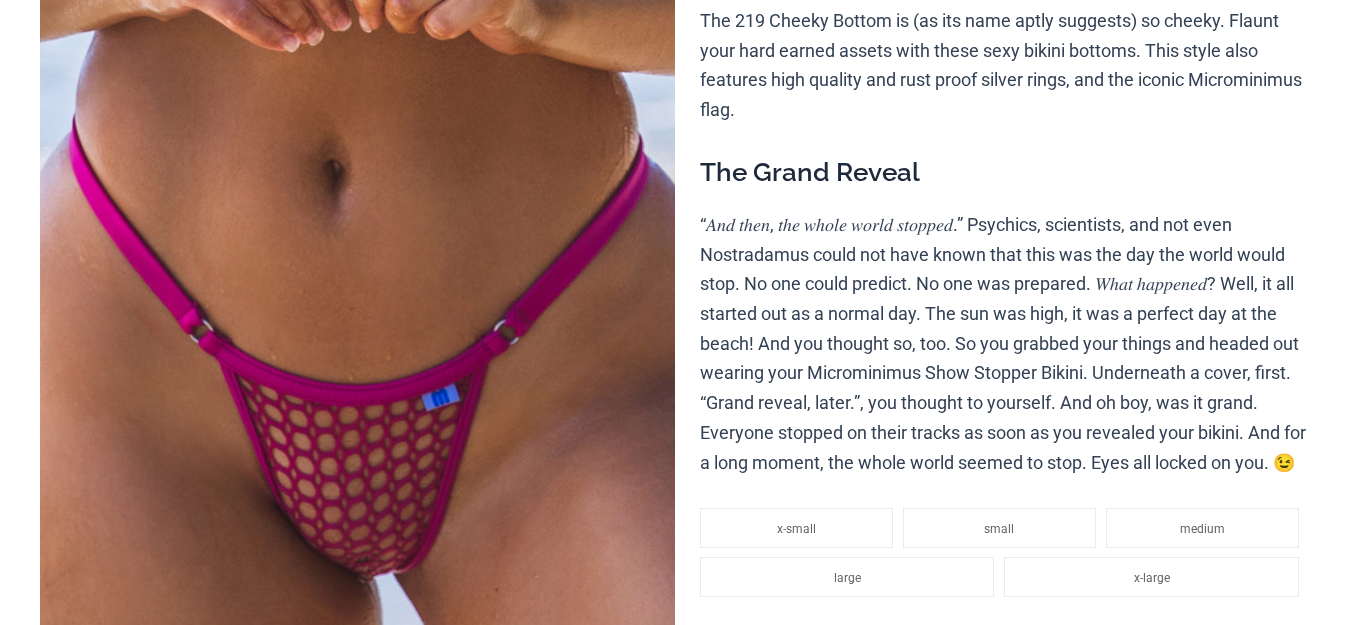 select 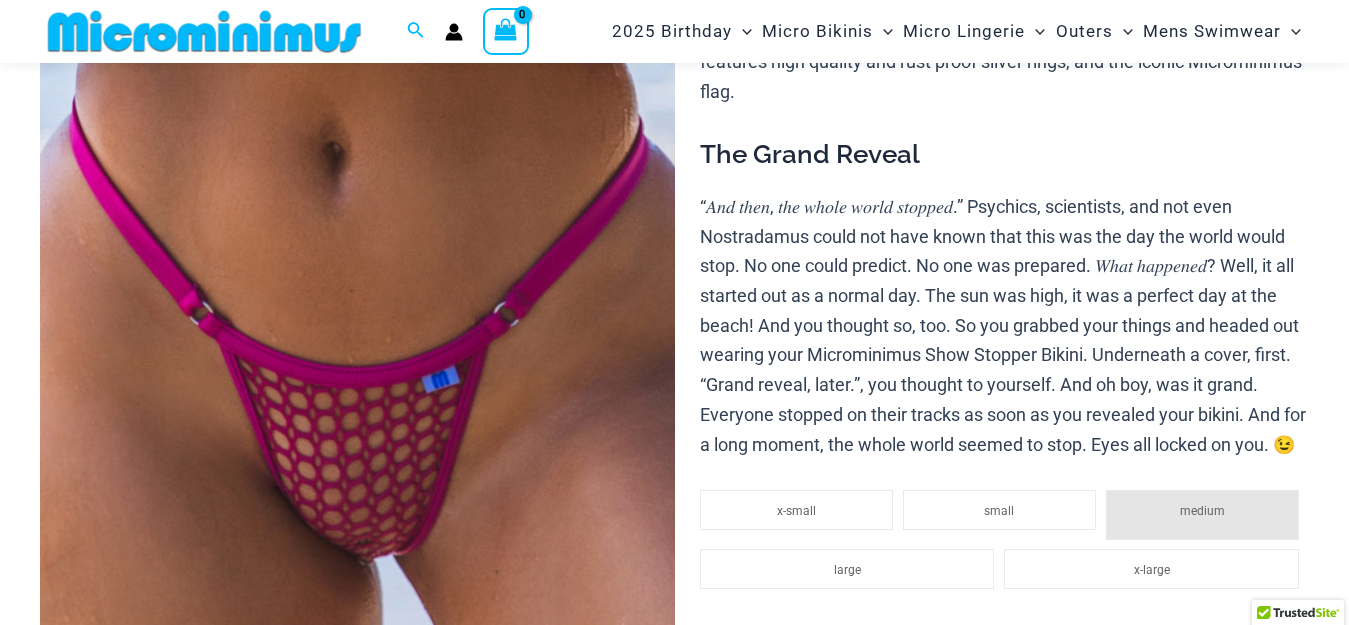 select 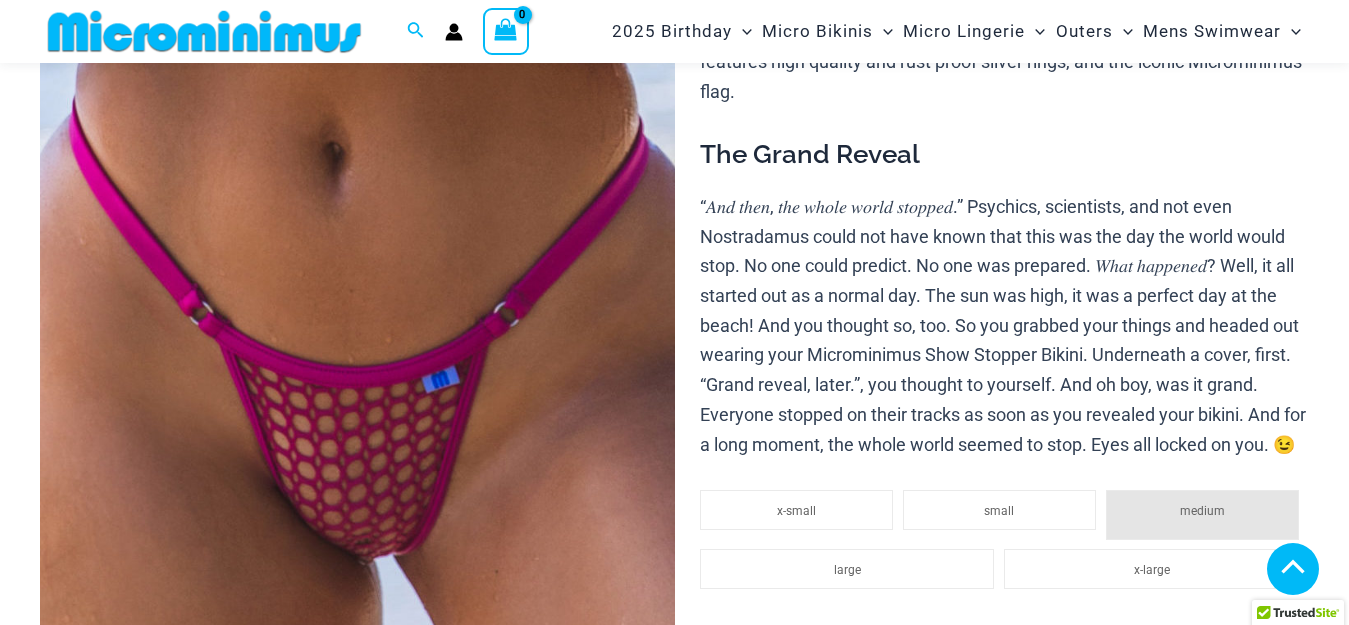 click at bounding box center [139, 1002] 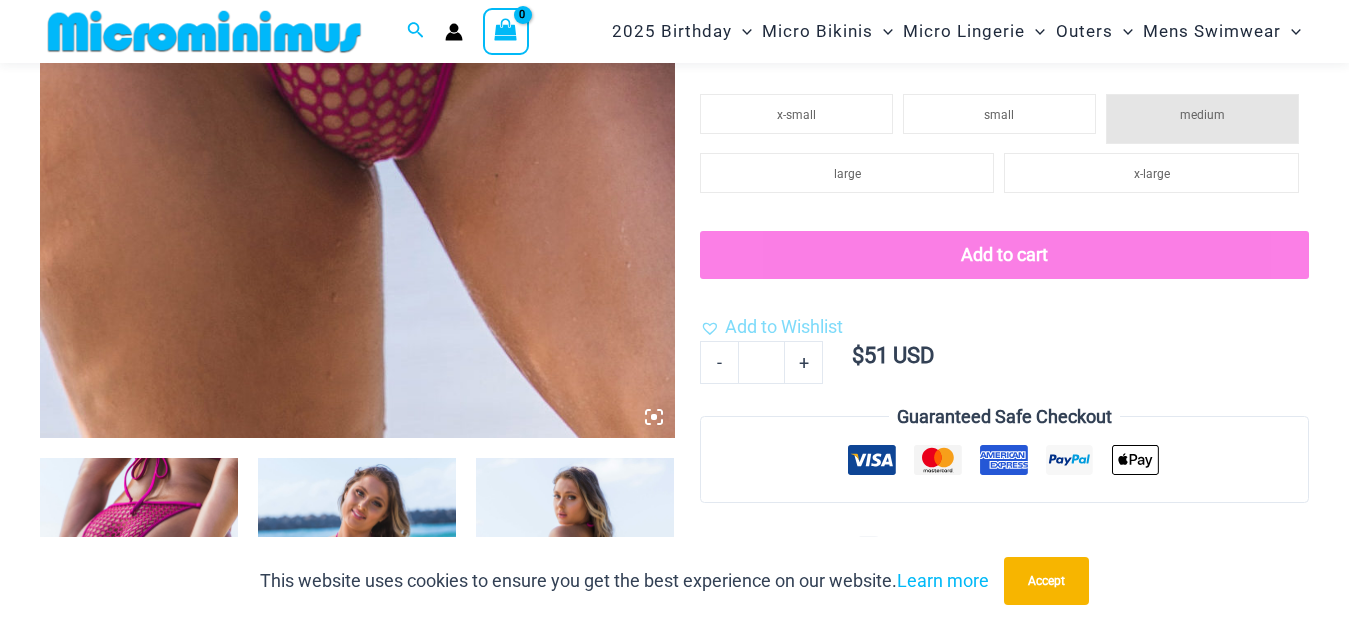 scroll, scrollTop: 700, scrollLeft: 0, axis: vertical 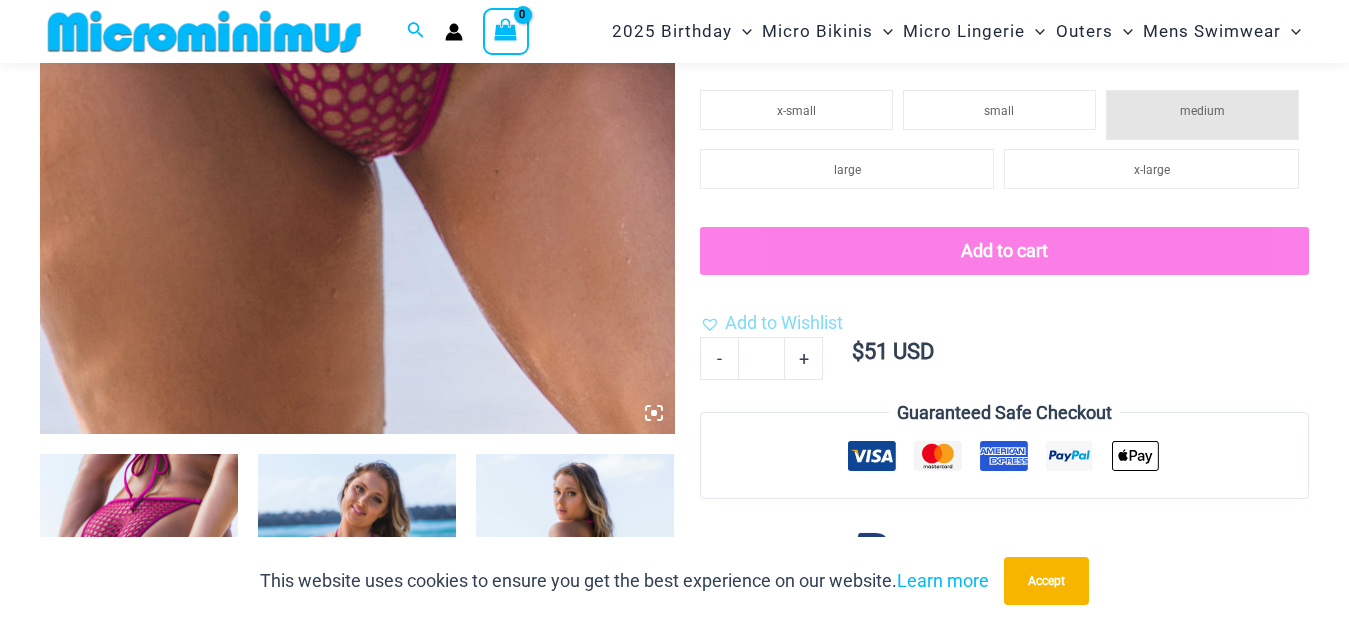 click 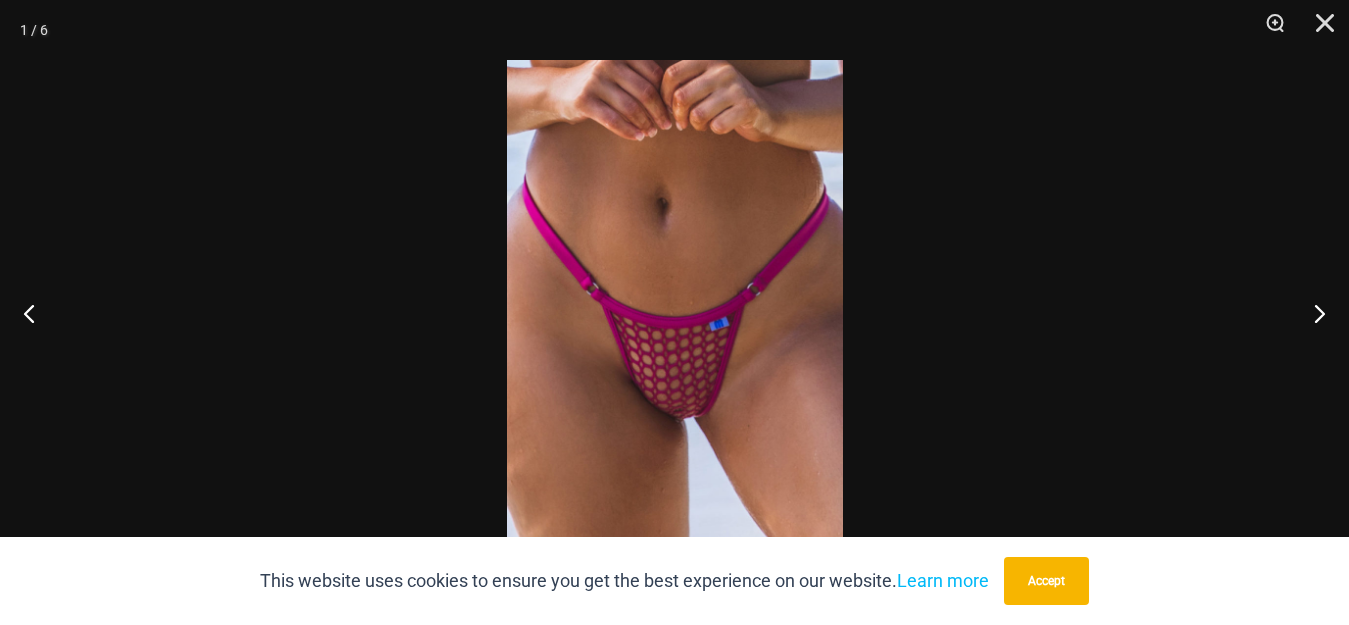 click at bounding box center (675, 312) 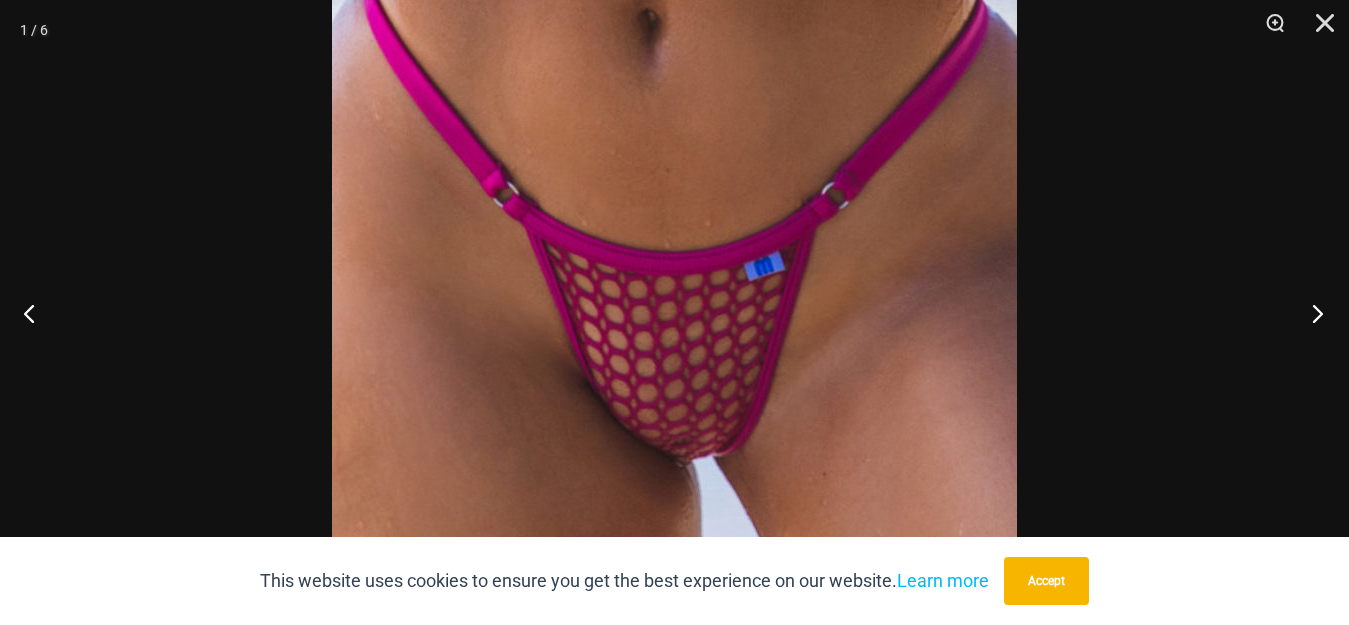 click at bounding box center [1311, 313] 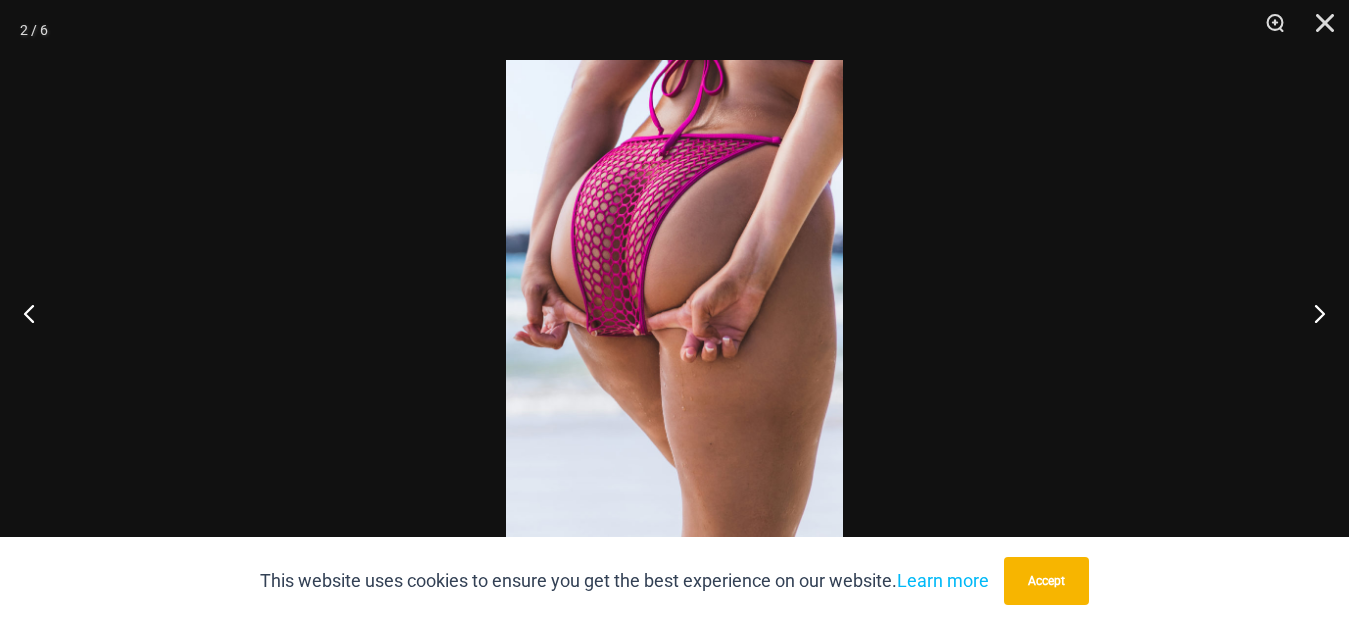 click at bounding box center [674, 312] 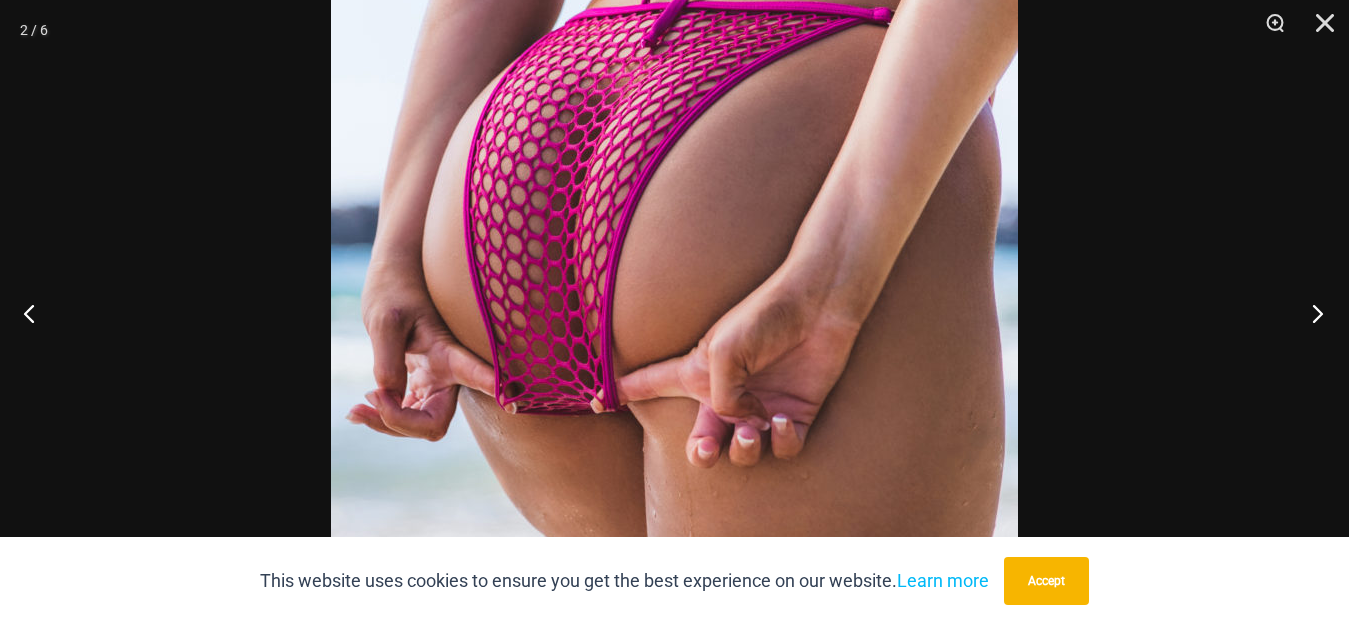 click at bounding box center (1311, 313) 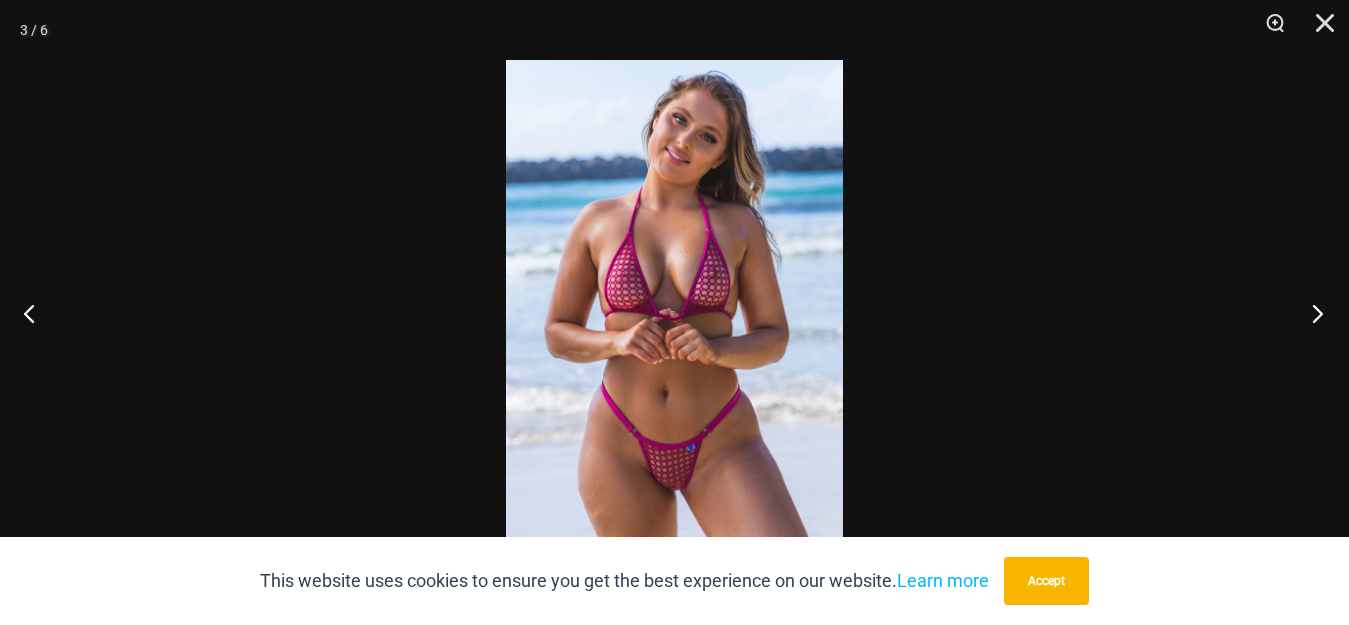 click at bounding box center (1311, 313) 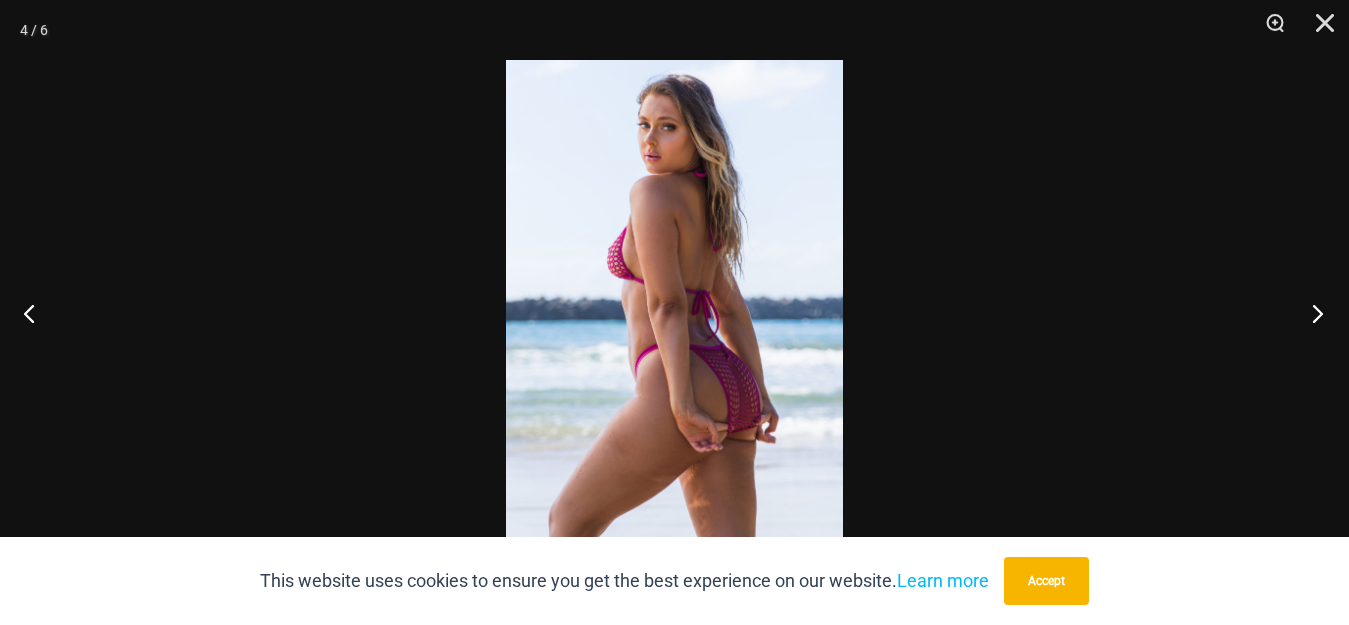 click at bounding box center [1311, 313] 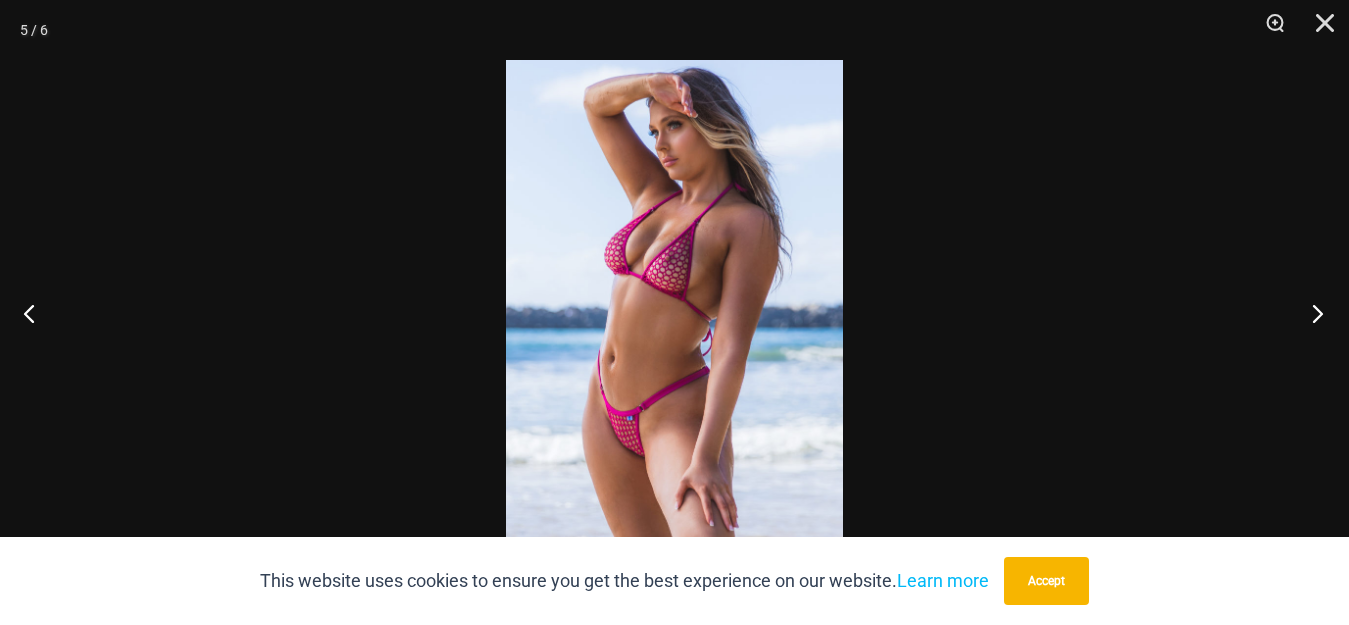 click at bounding box center [1311, 313] 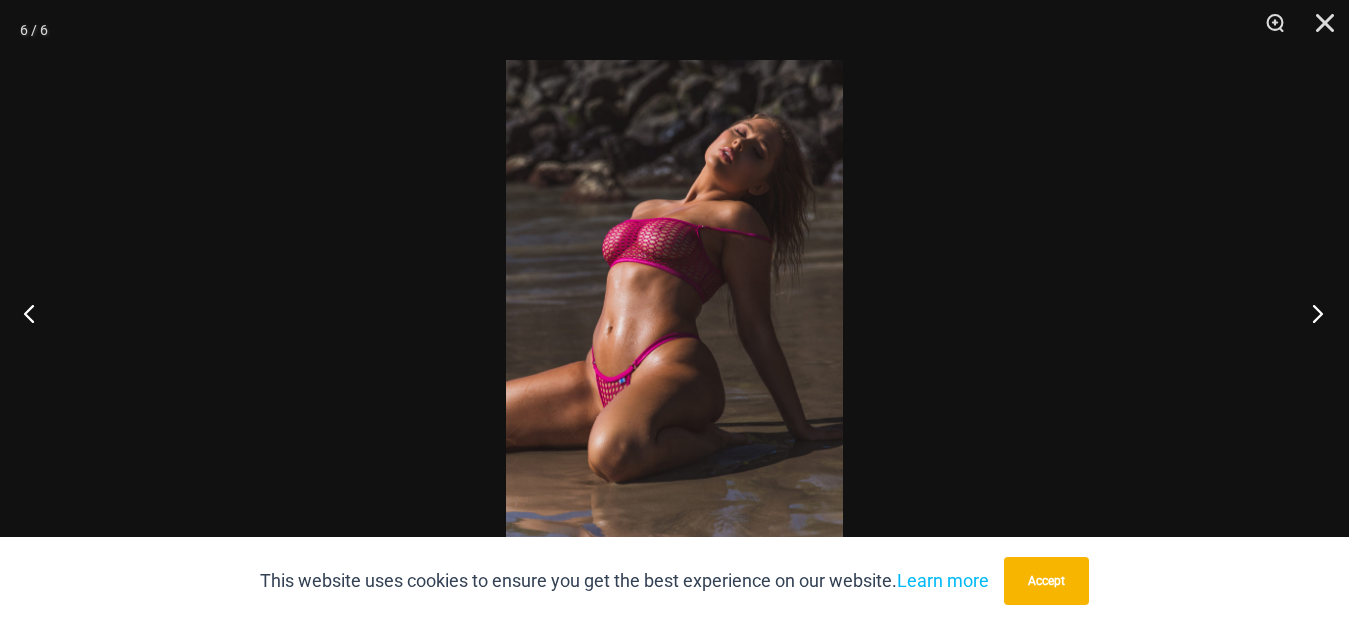 click at bounding box center [1311, 313] 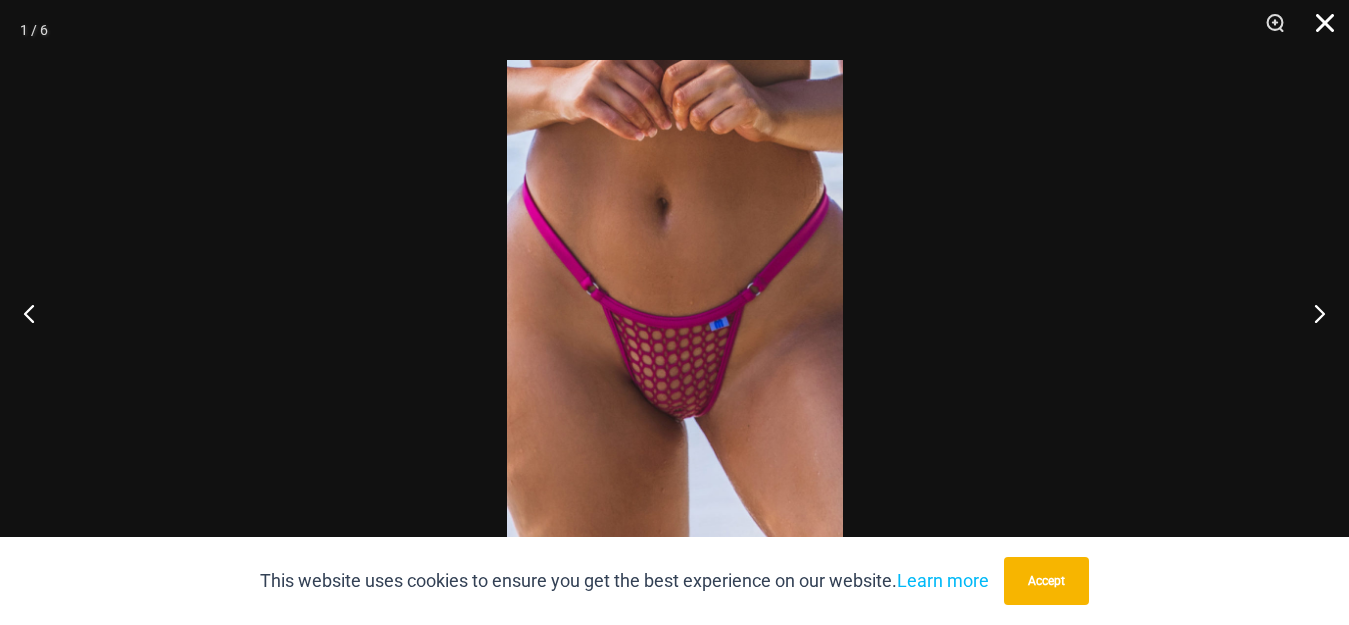 click at bounding box center (1318, 30) 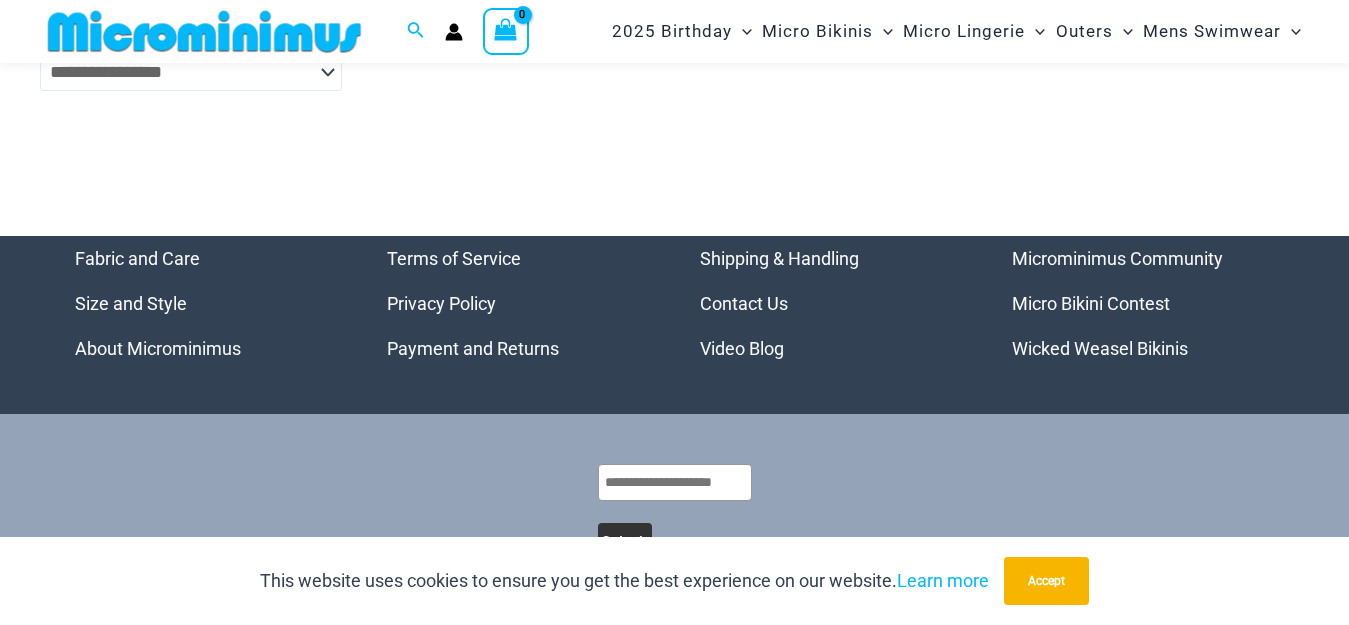 scroll, scrollTop: 8385, scrollLeft: 0, axis: vertical 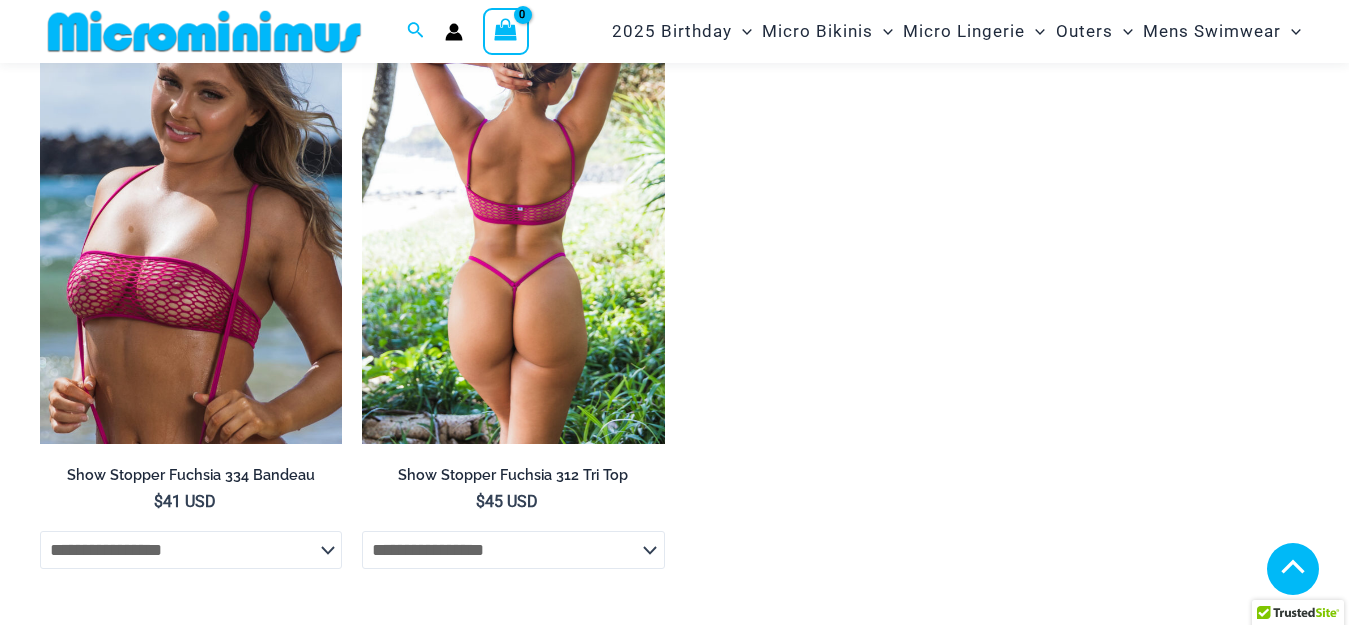 select 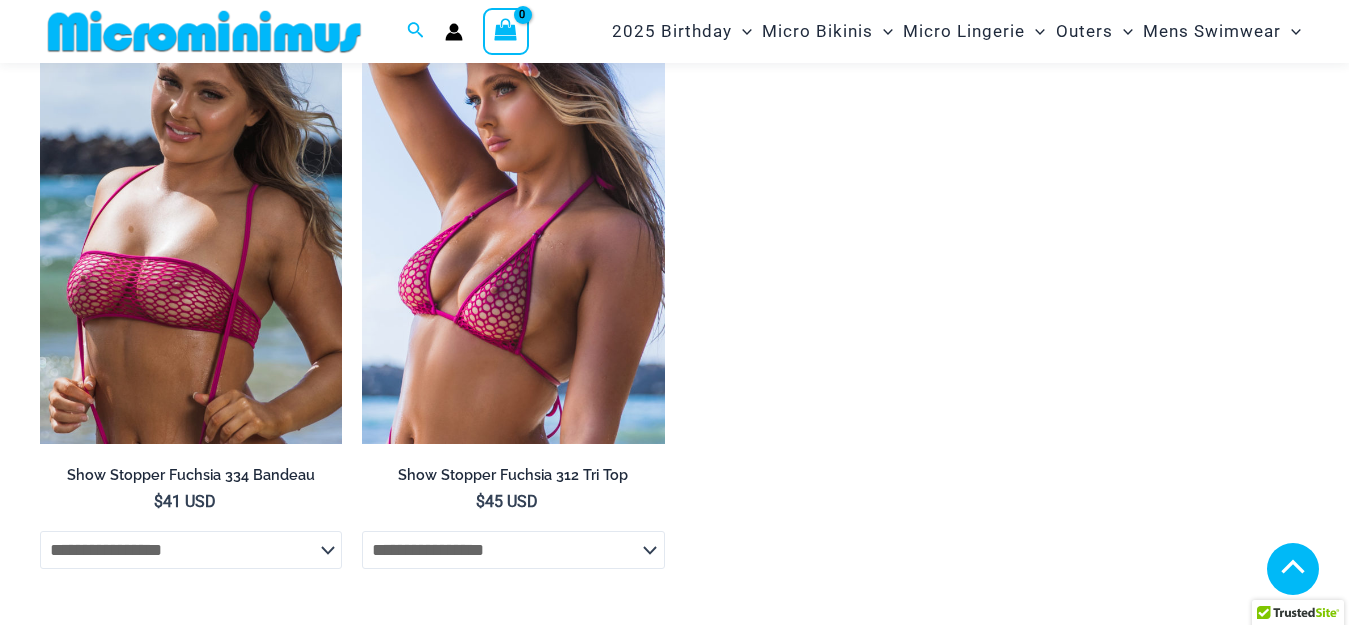 scroll, scrollTop: 2982, scrollLeft: 0, axis: vertical 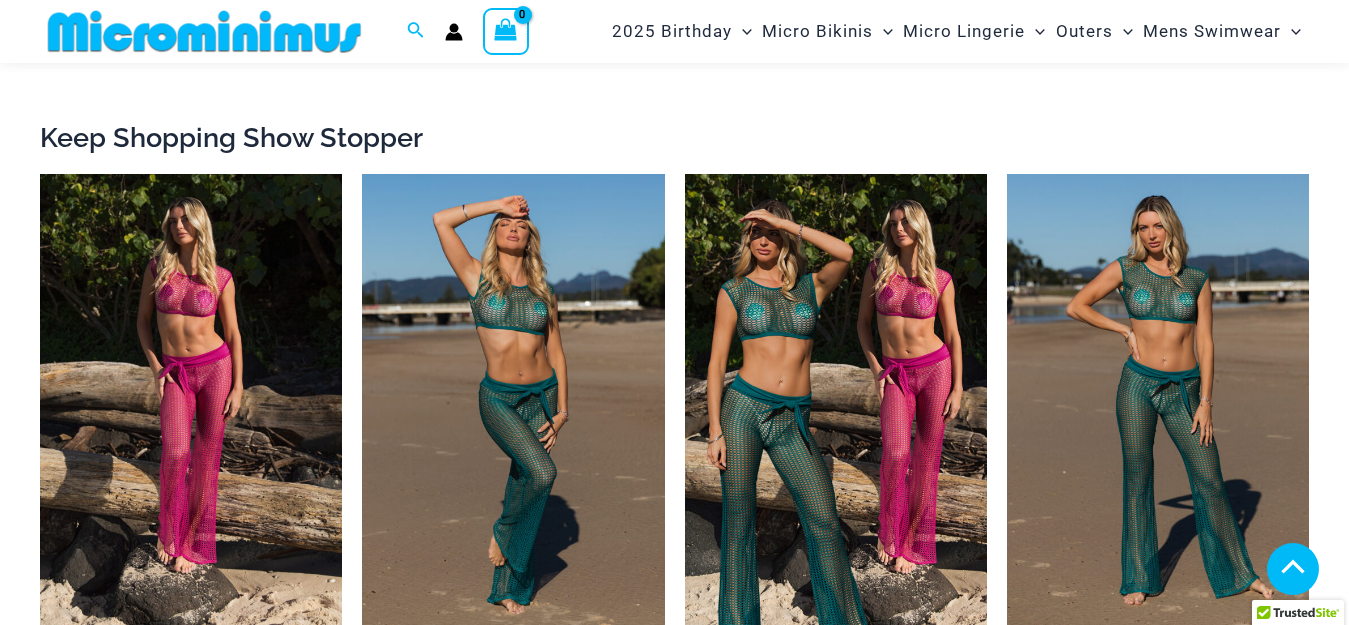 click 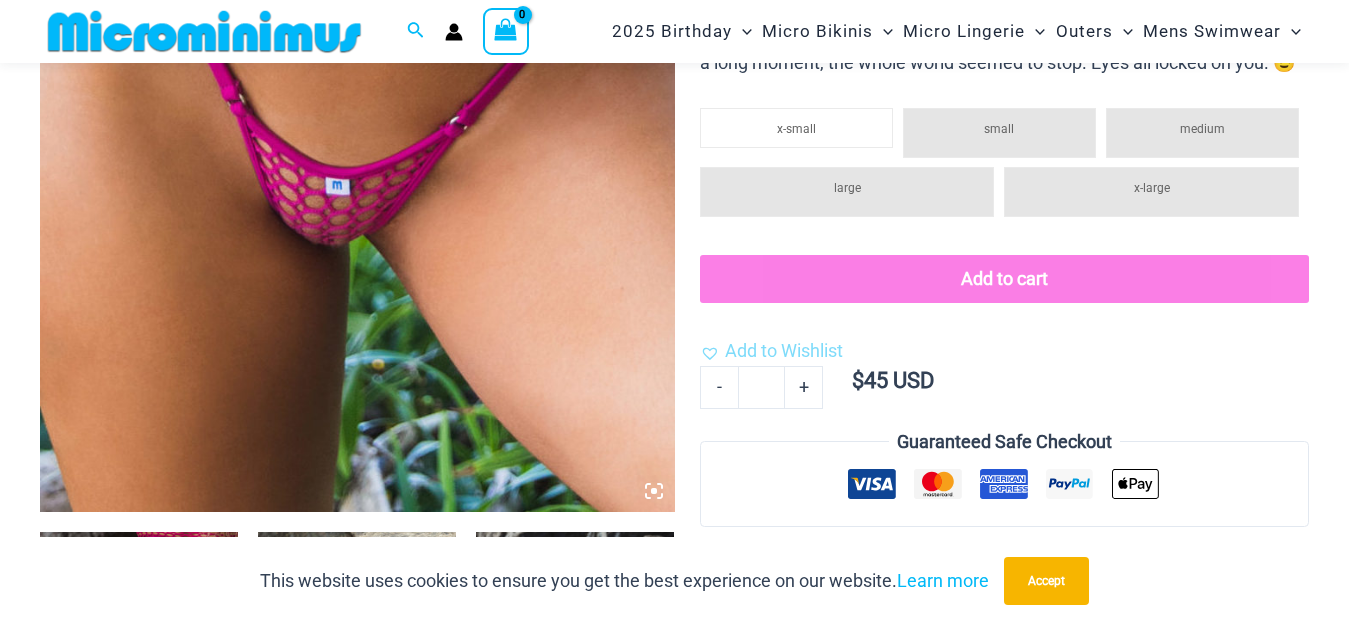 scroll, scrollTop: 582, scrollLeft: 0, axis: vertical 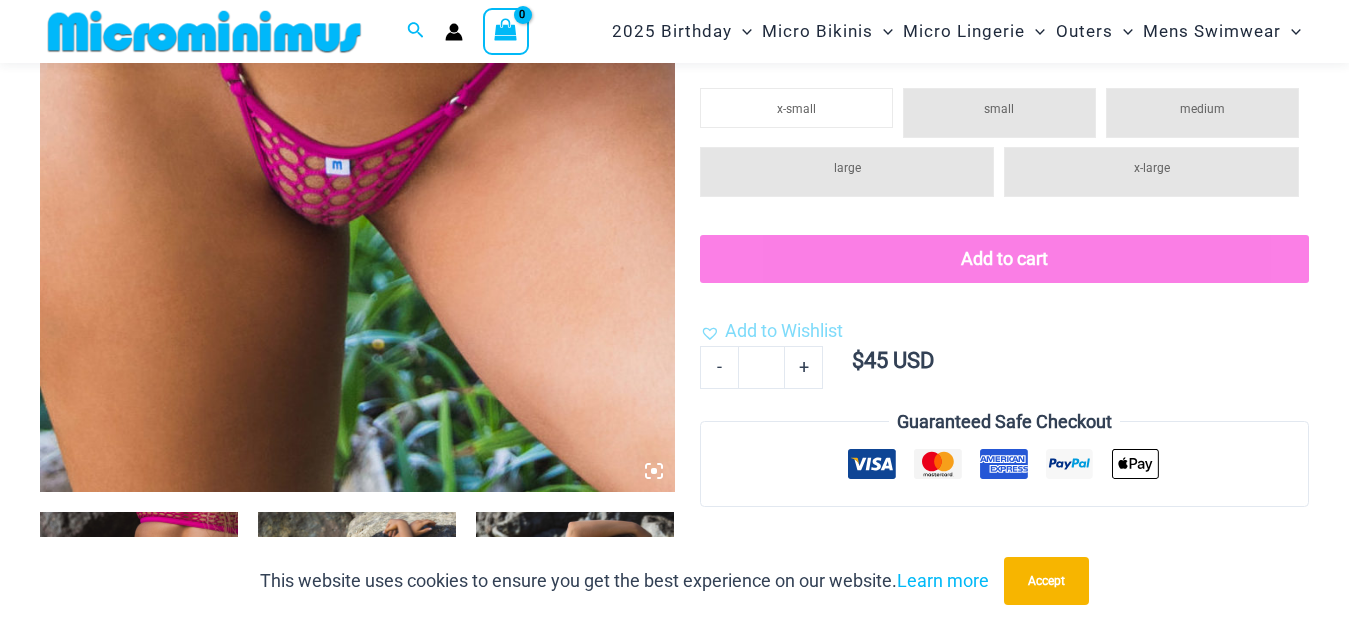 click 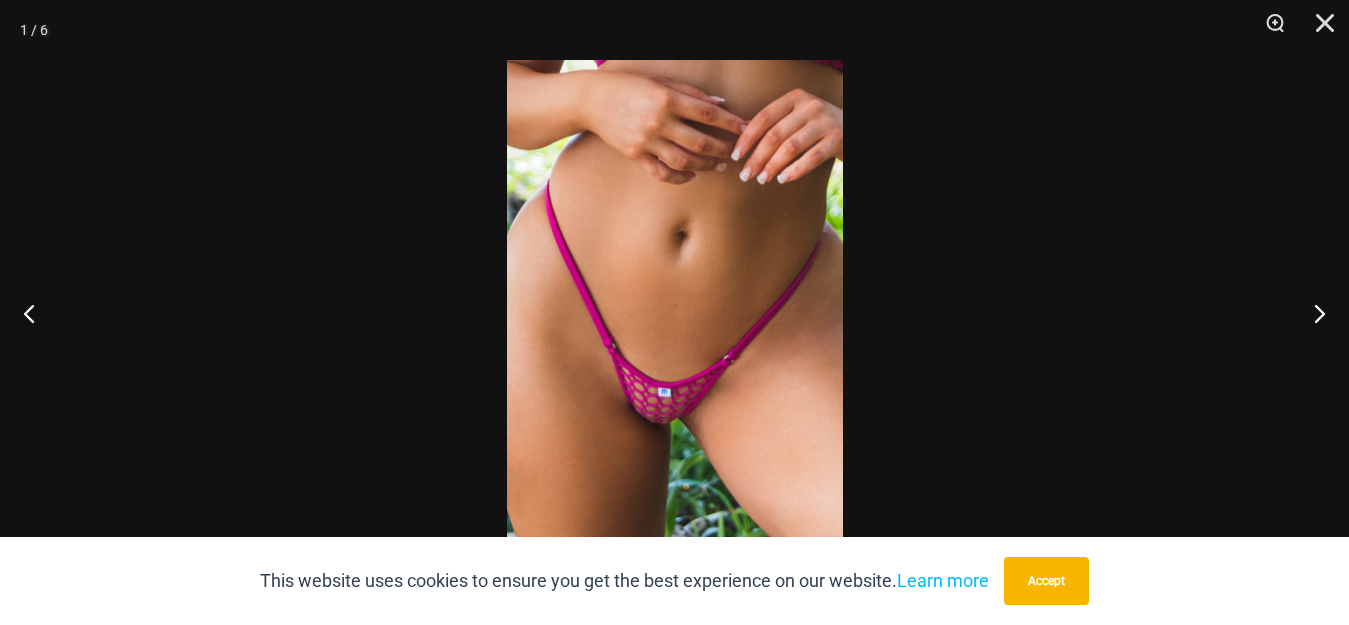 click at bounding box center (675, 312) 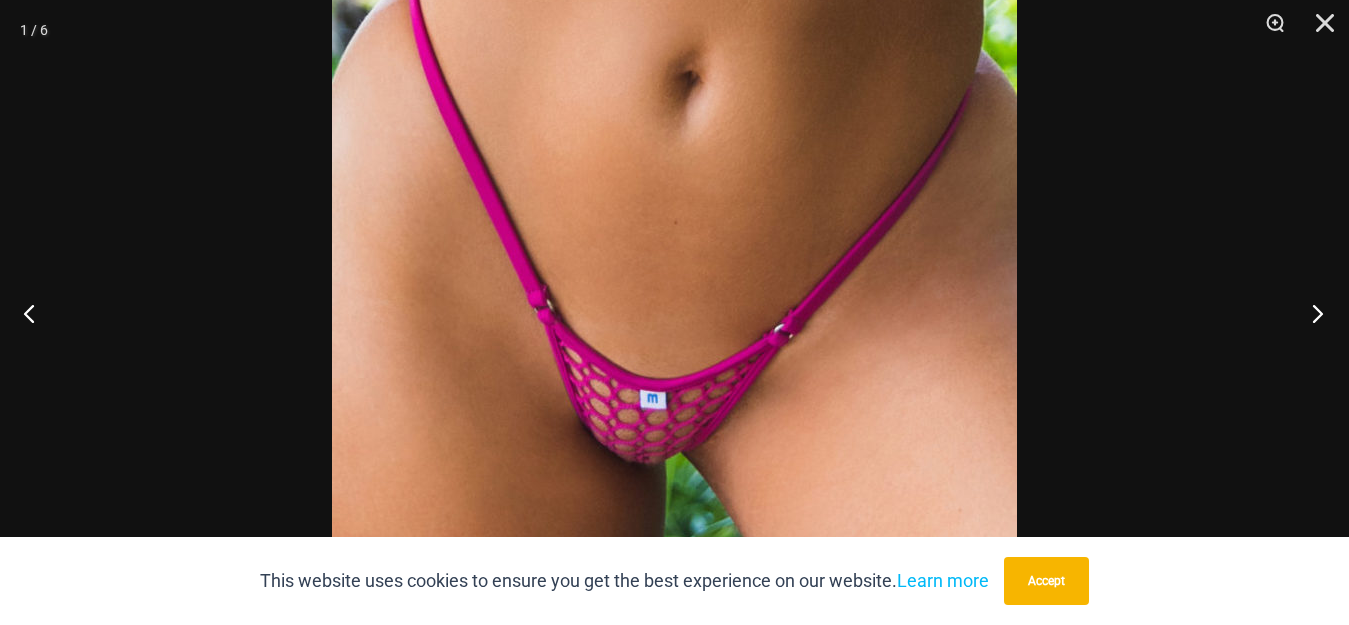 click at bounding box center [1311, 313] 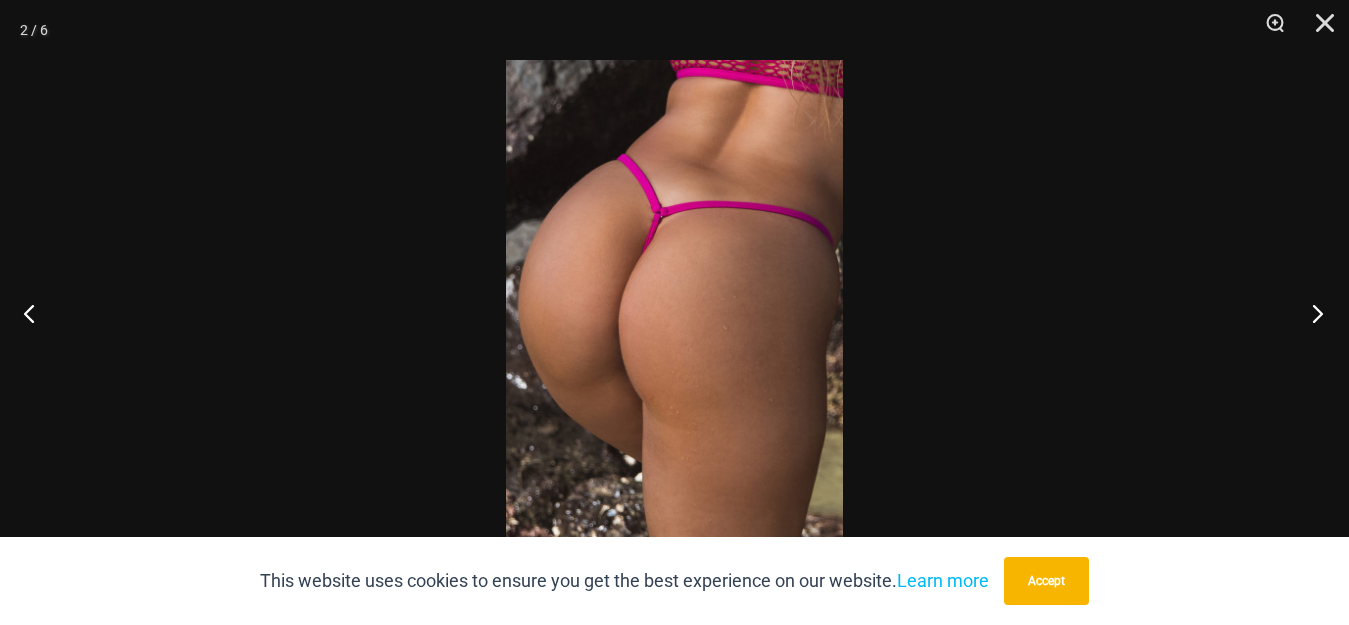 click at bounding box center (1311, 313) 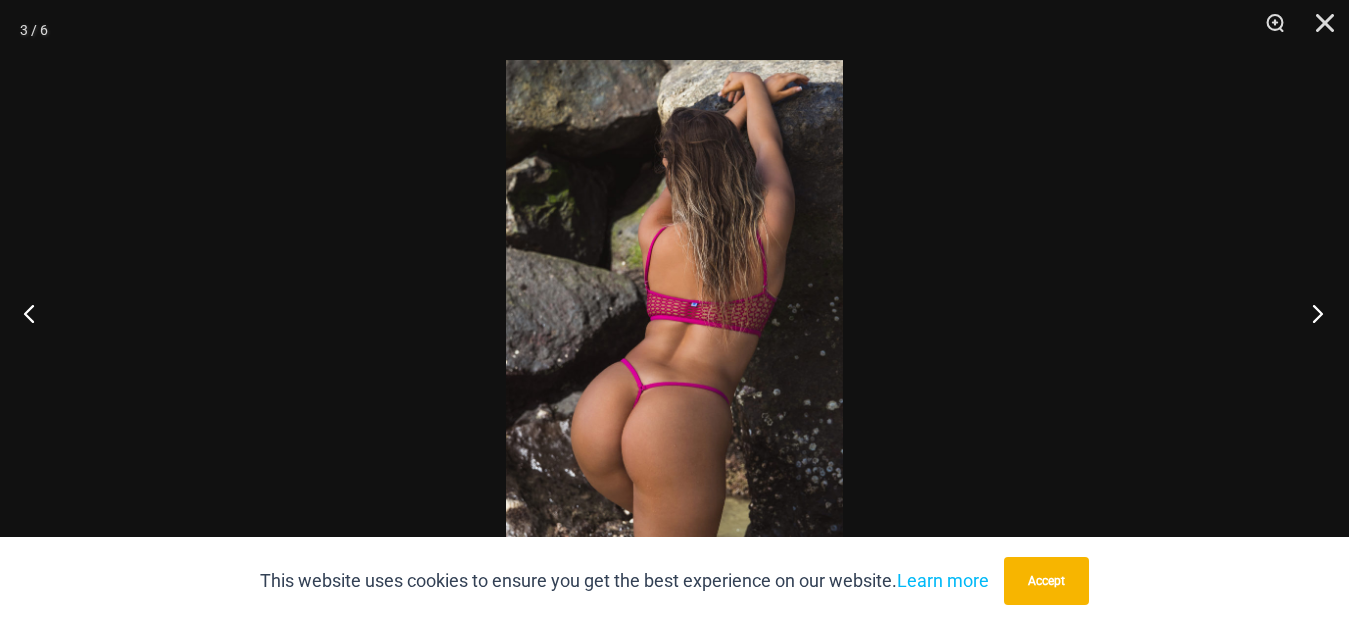 click at bounding box center (1311, 313) 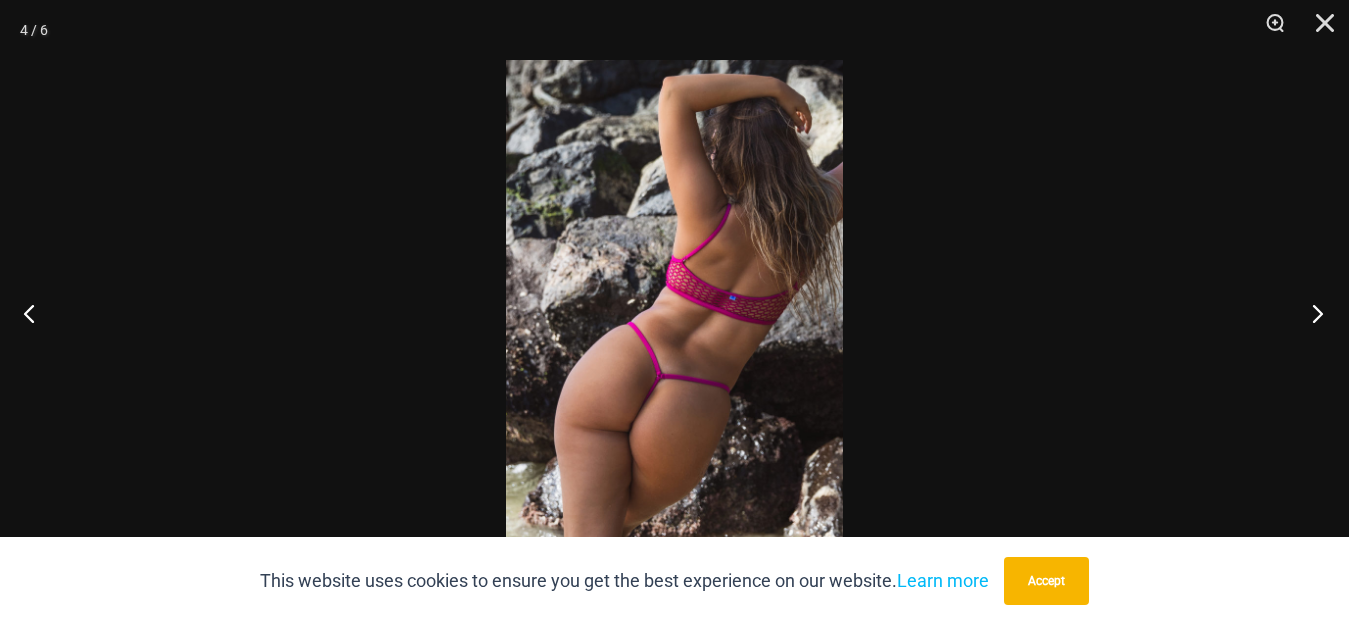 click at bounding box center (1311, 313) 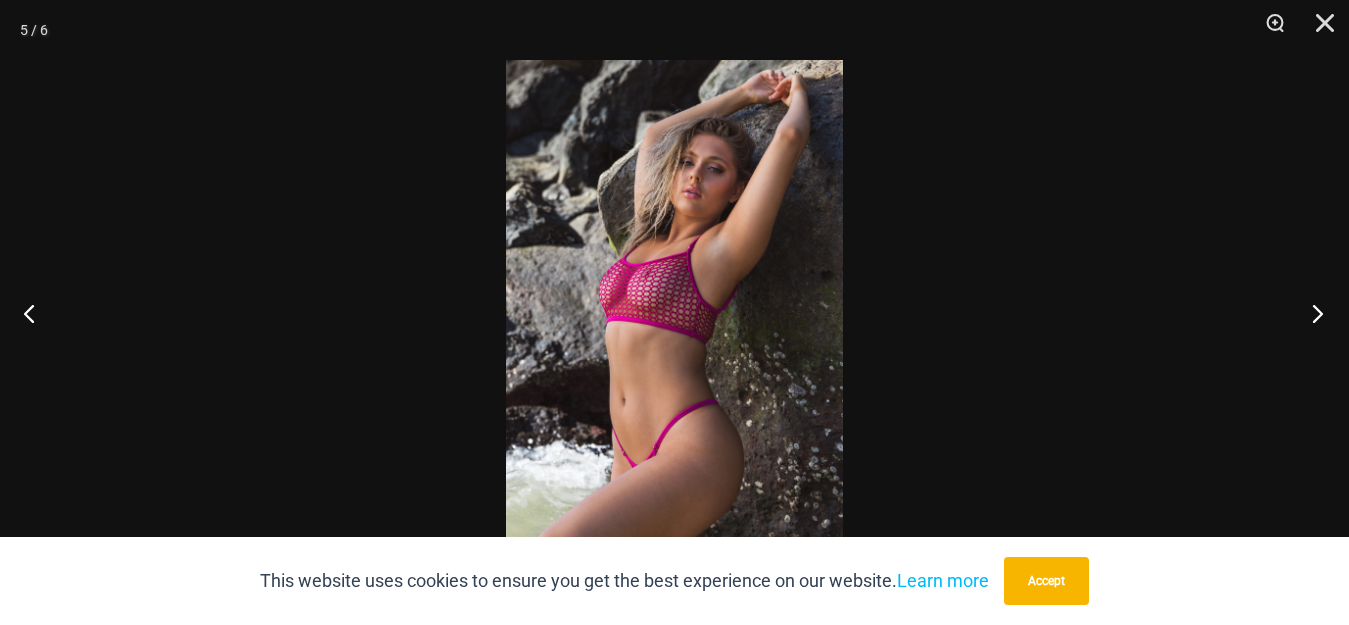 click at bounding box center [1311, 313] 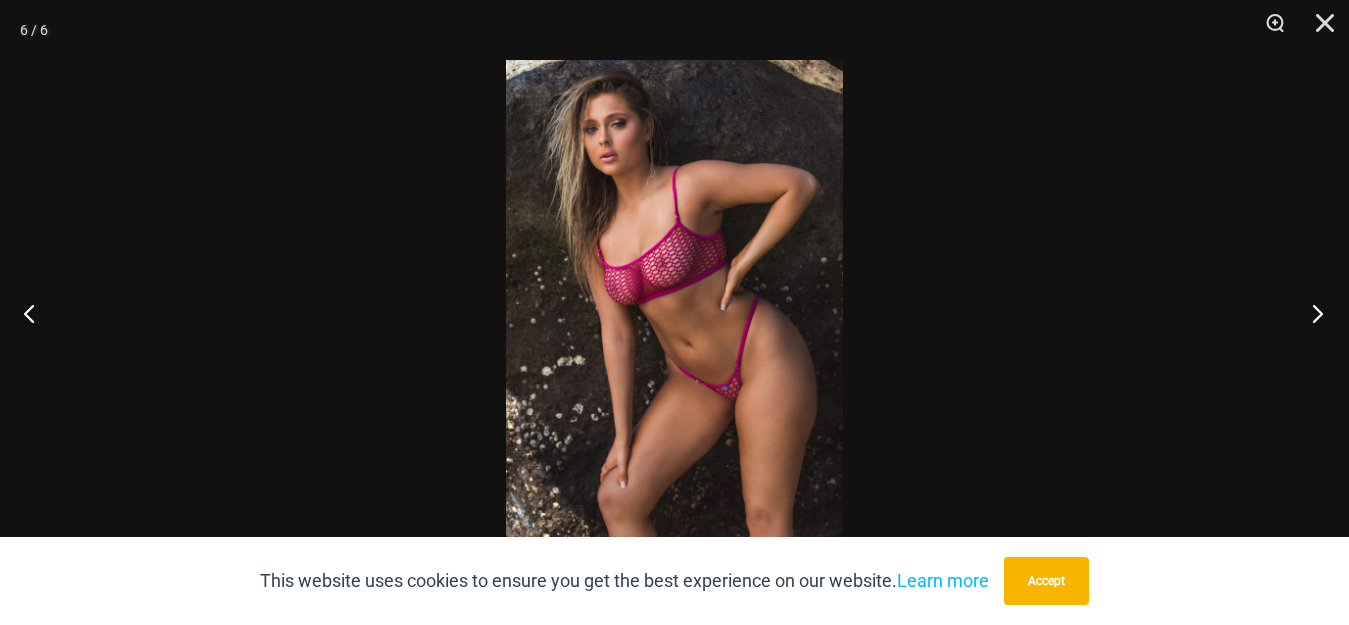 click at bounding box center (1311, 313) 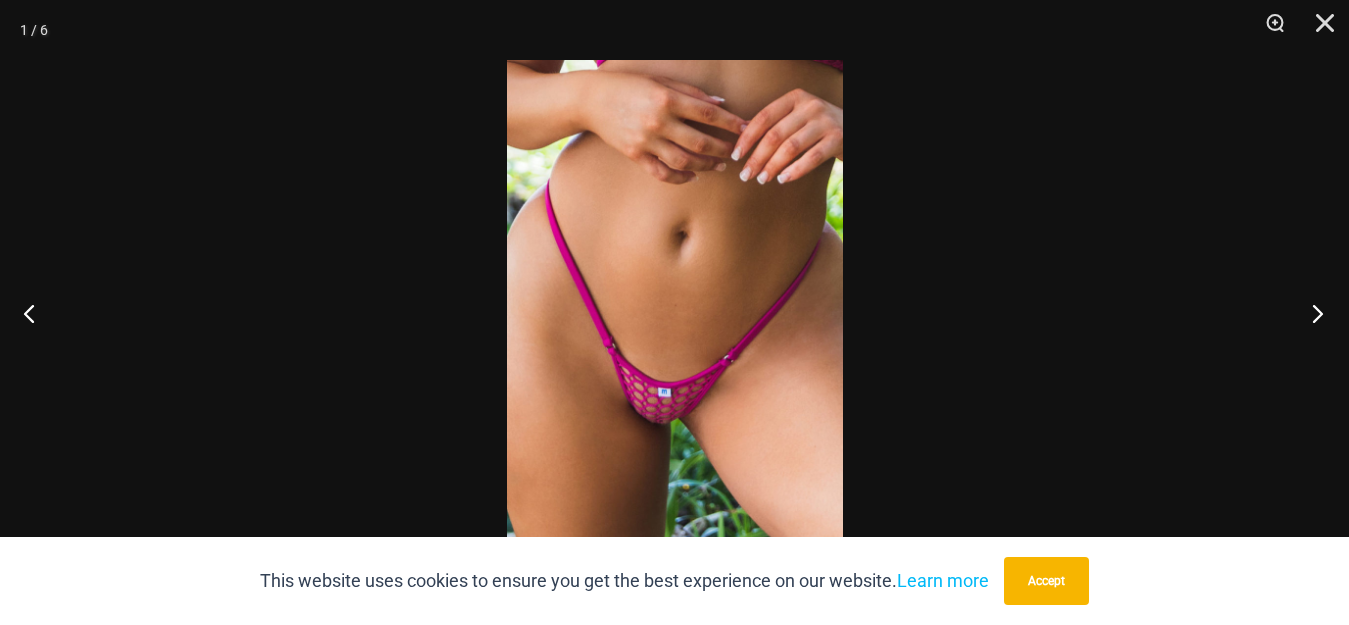 click at bounding box center [1311, 313] 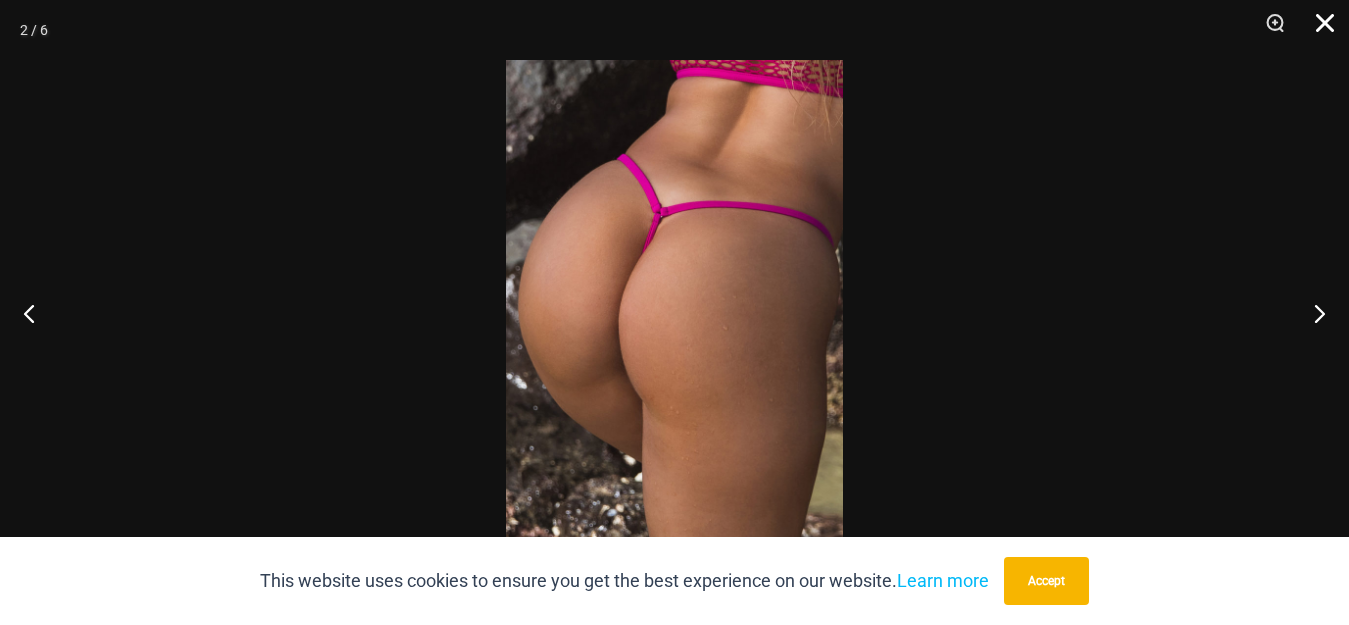 click at bounding box center [1318, 30] 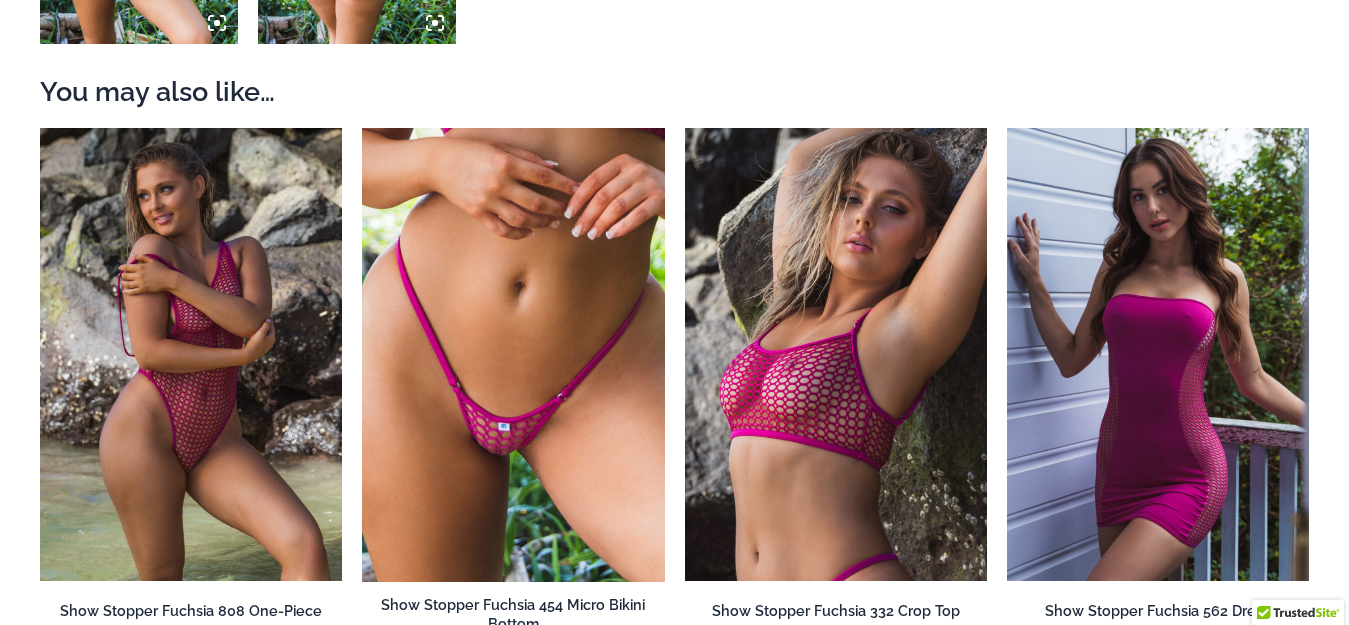 scroll, scrollTop: 0, scrollLeft: 0, axis: both 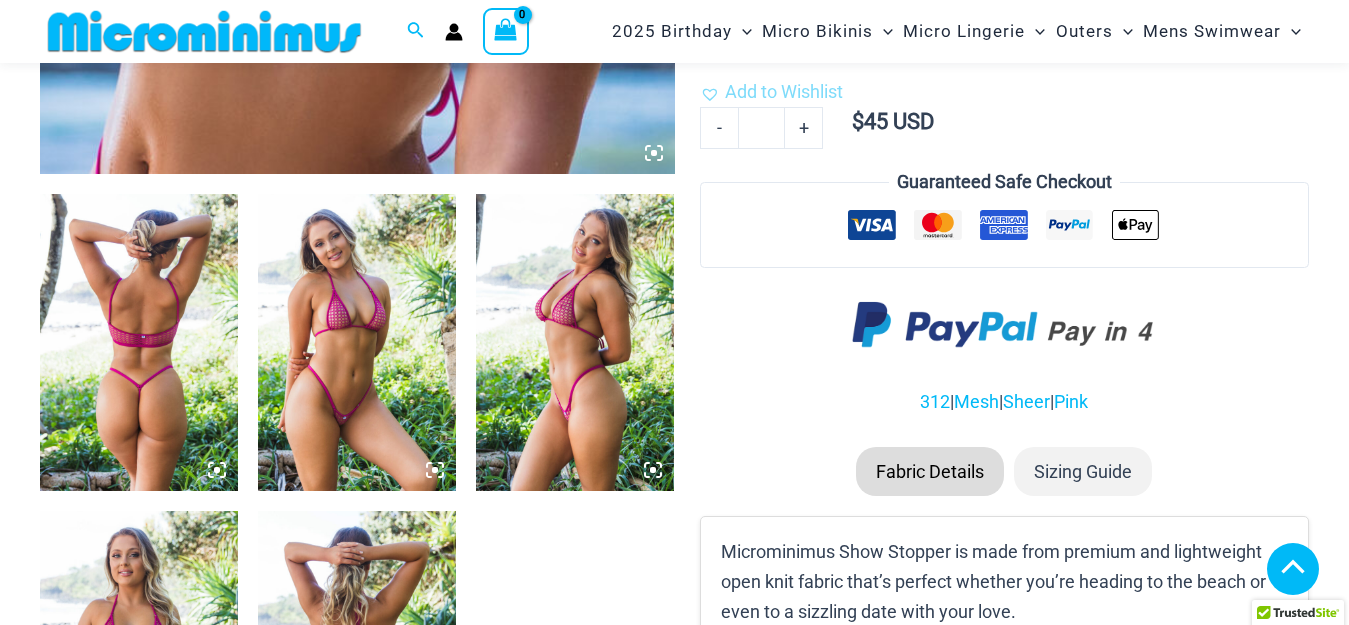 click at bounding box center (191, 1119) 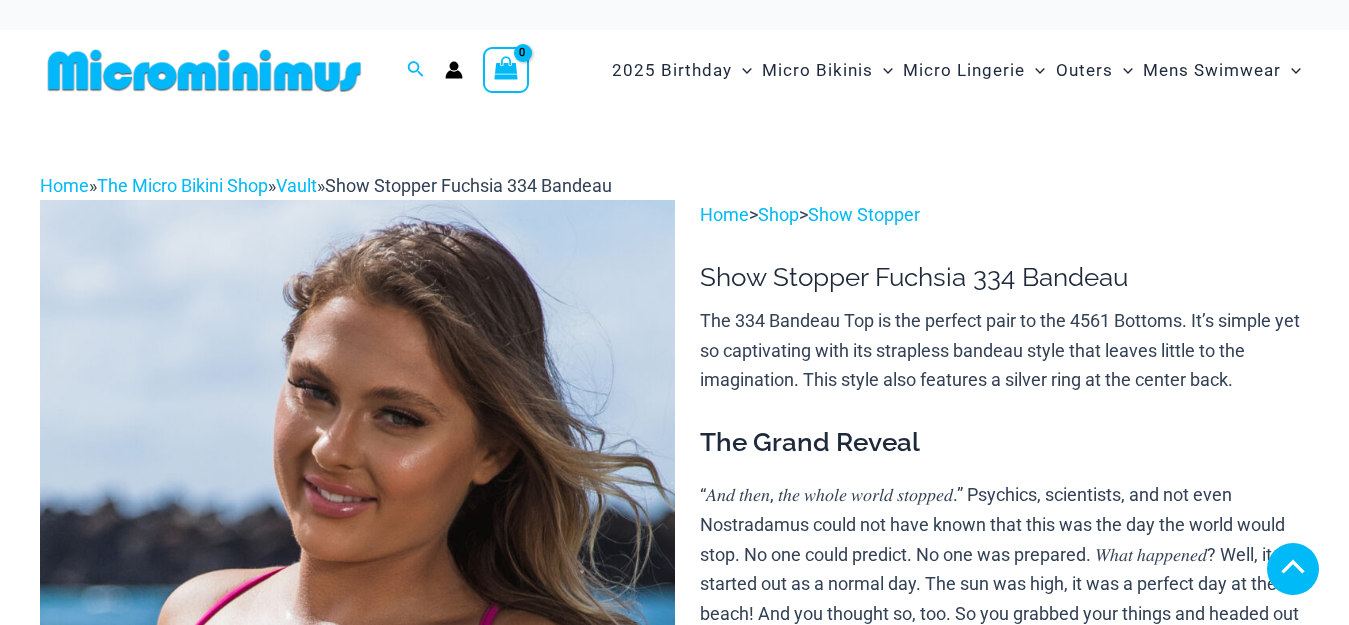 scroll, scrollTop: 400, scrollLeft: 0, axis: vertical 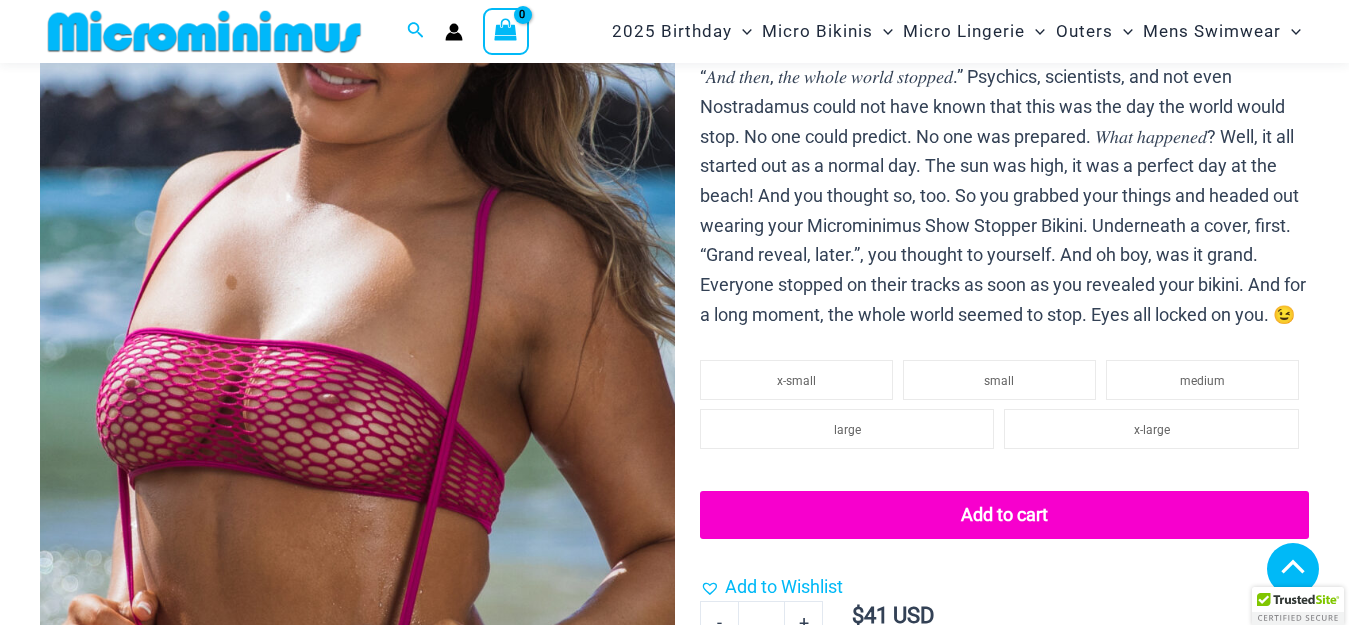select 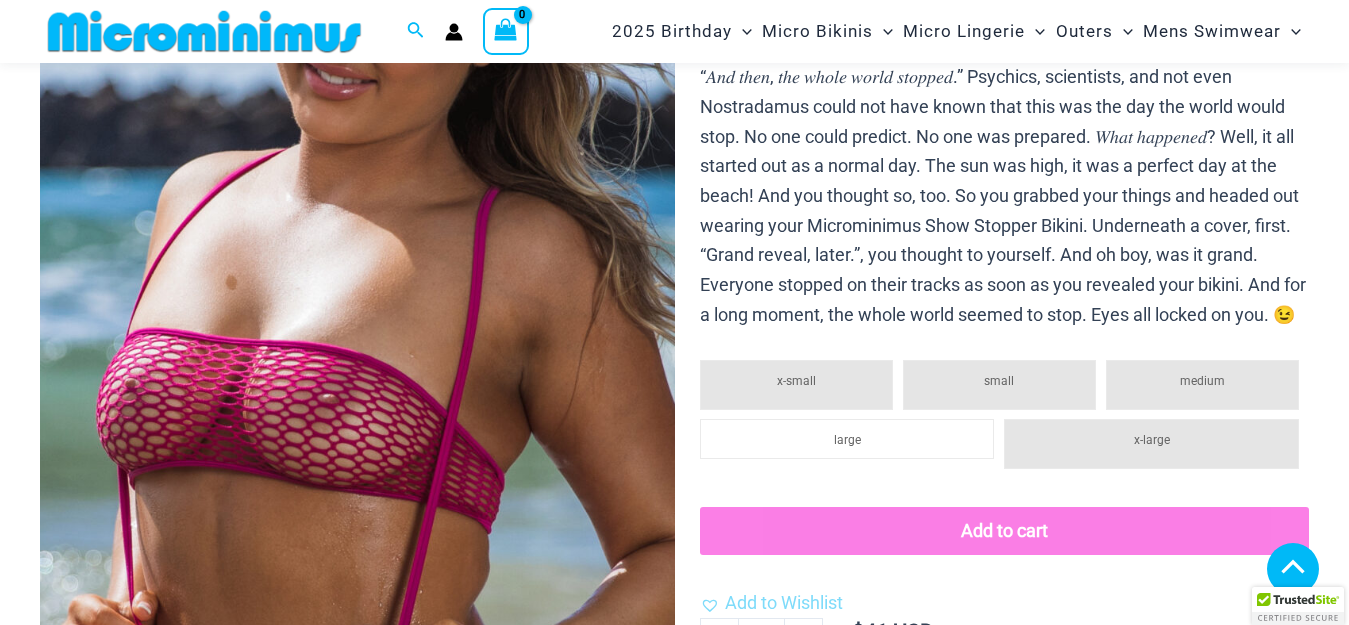 scroll, scrollTop: 682, scrollLeft: 0, axis: vertical 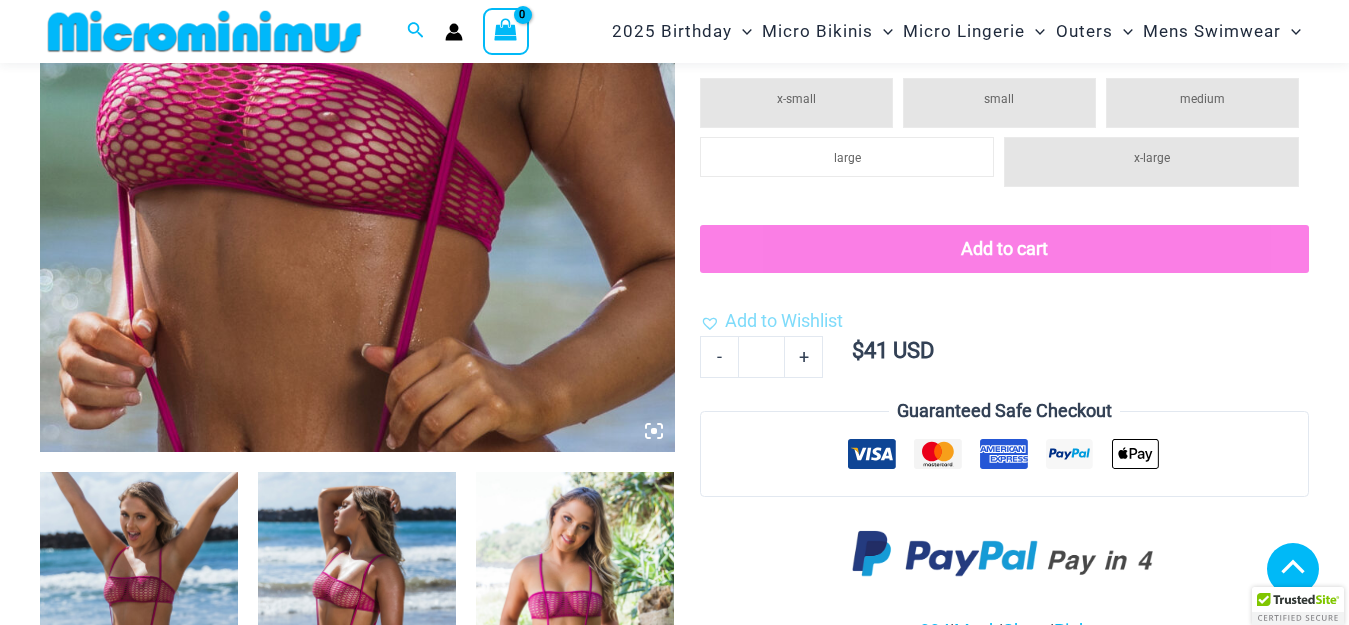 click 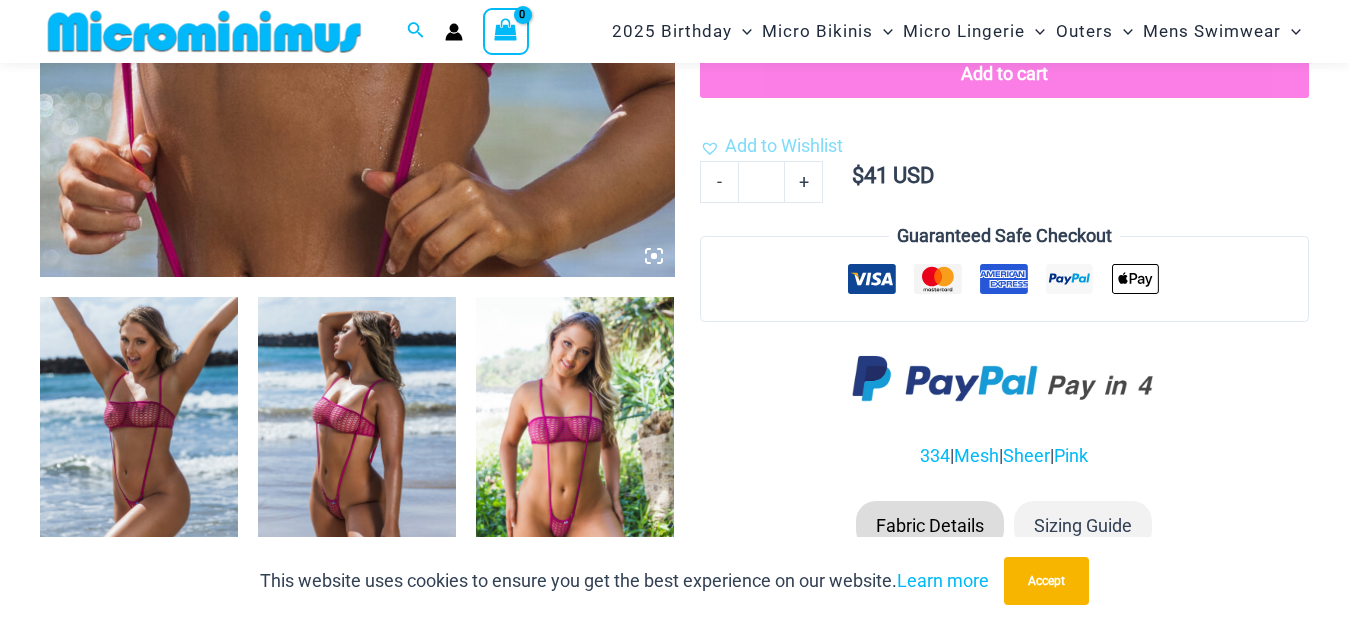 scroll, scrollTop: 982, scrollLeft: 0, axis: vertical 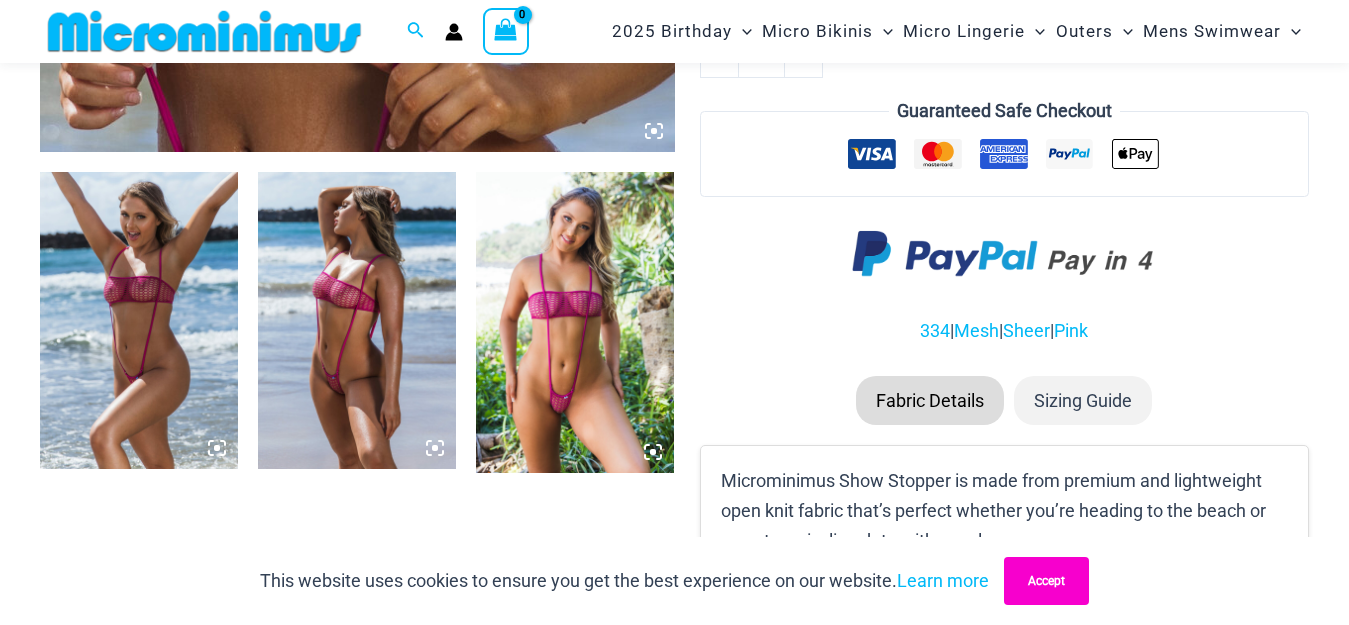 click on "Accept" at bounding box center (1046, 581) 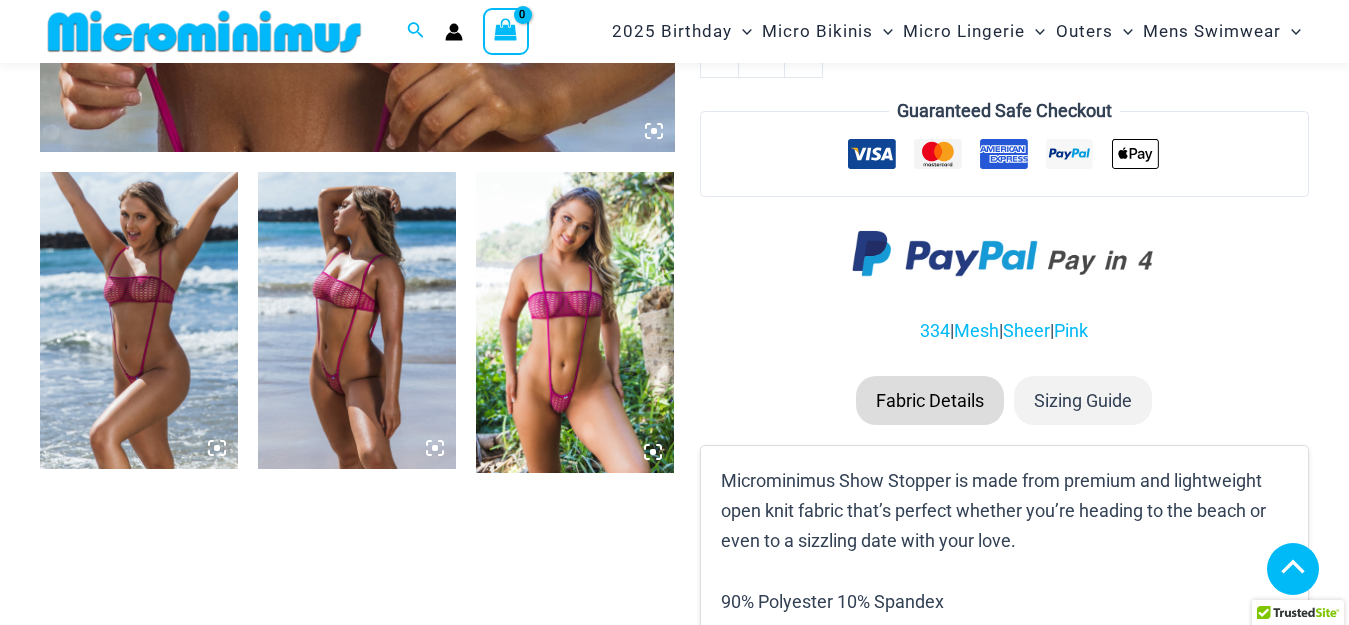 click 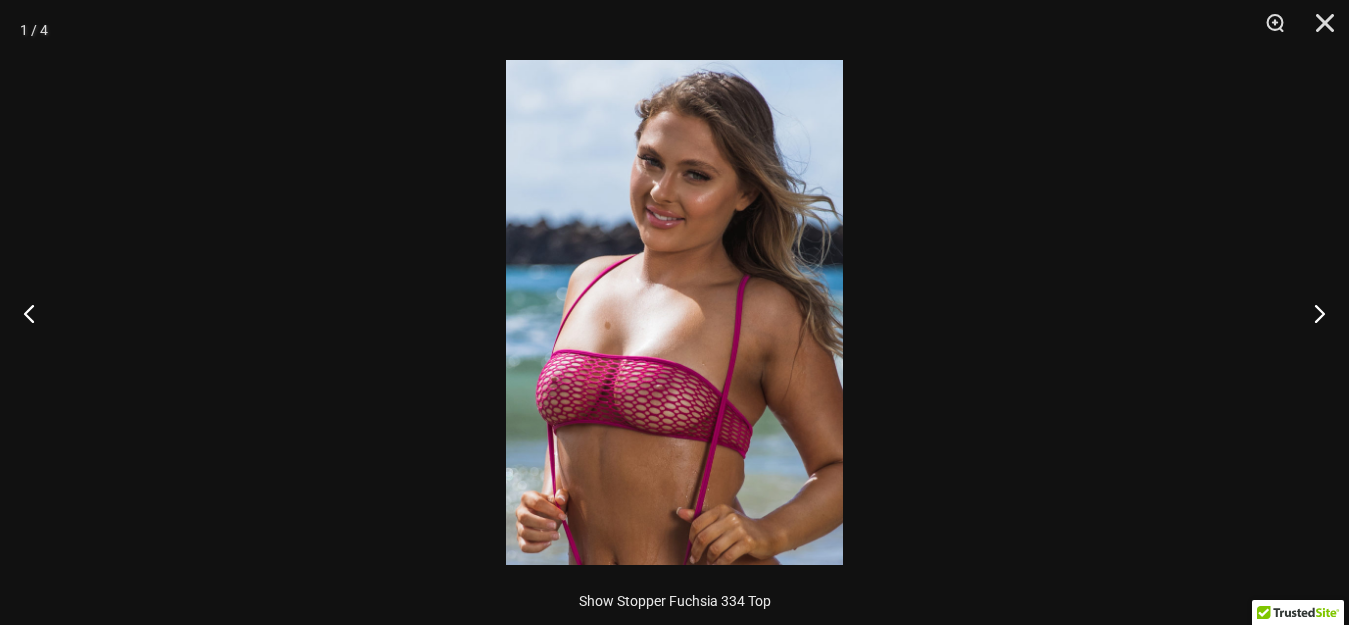 click at bounding box center [674, 312] 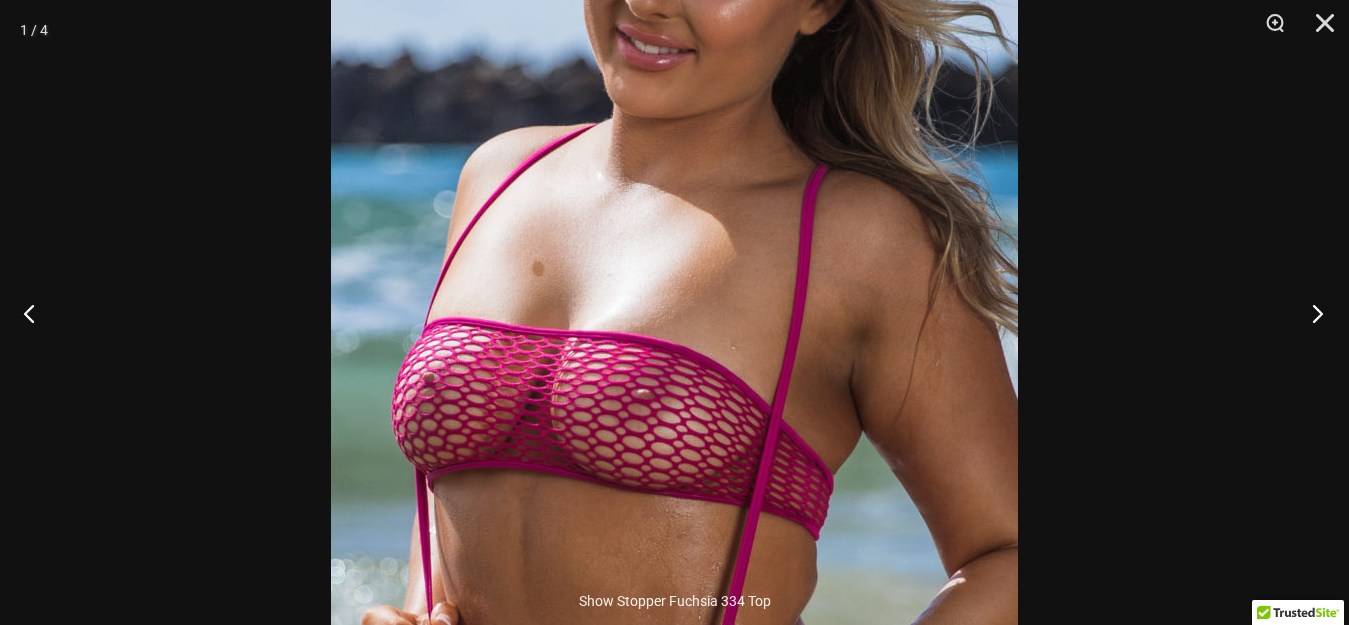 click at bounding box center (1311, 313) 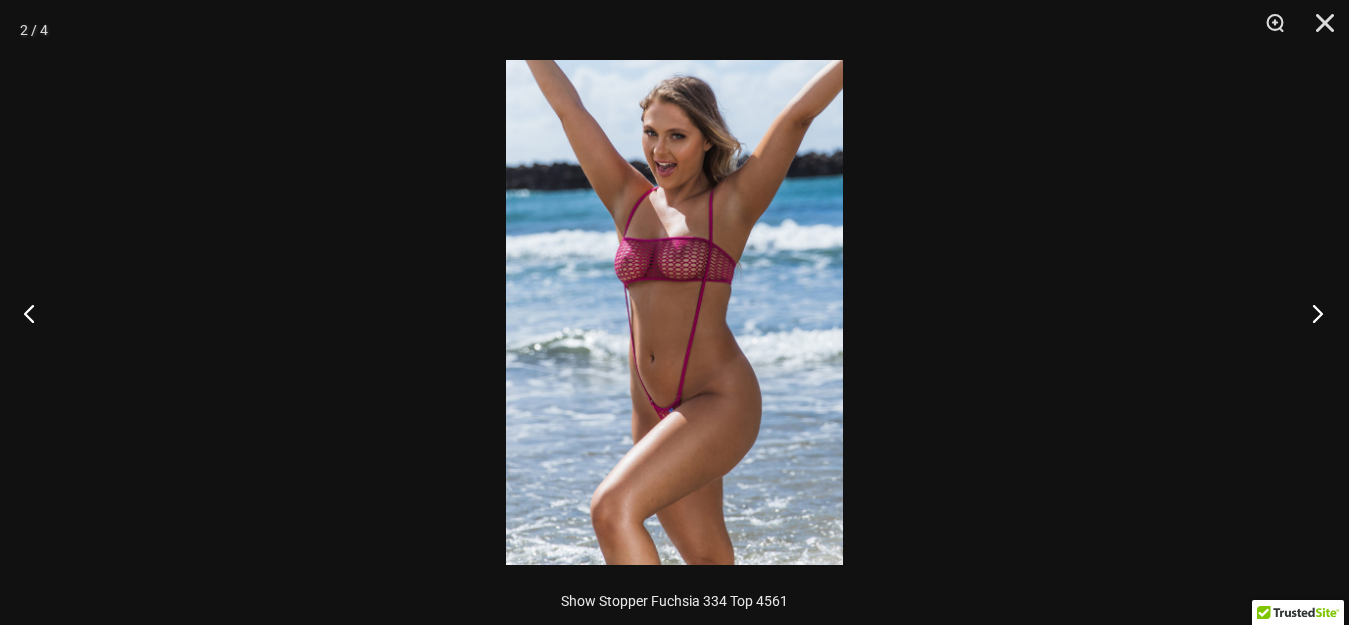 click at bounding box center (1311, 313) 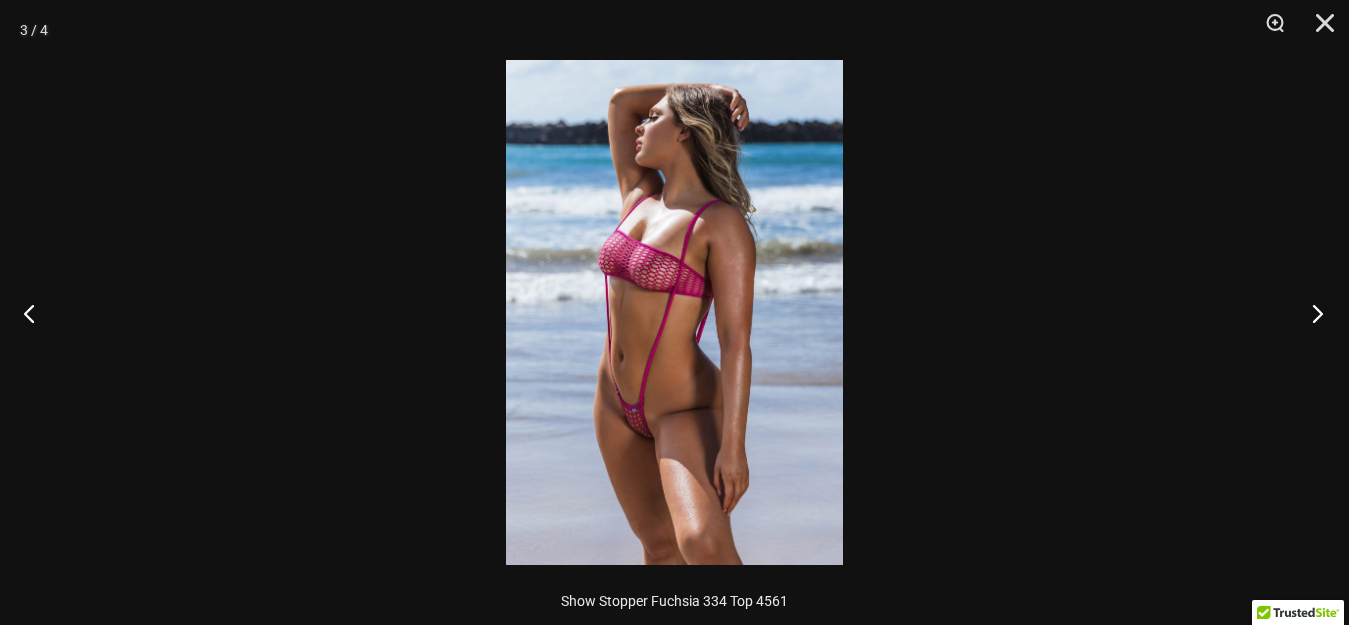 click at bounding box center (1311, 313) 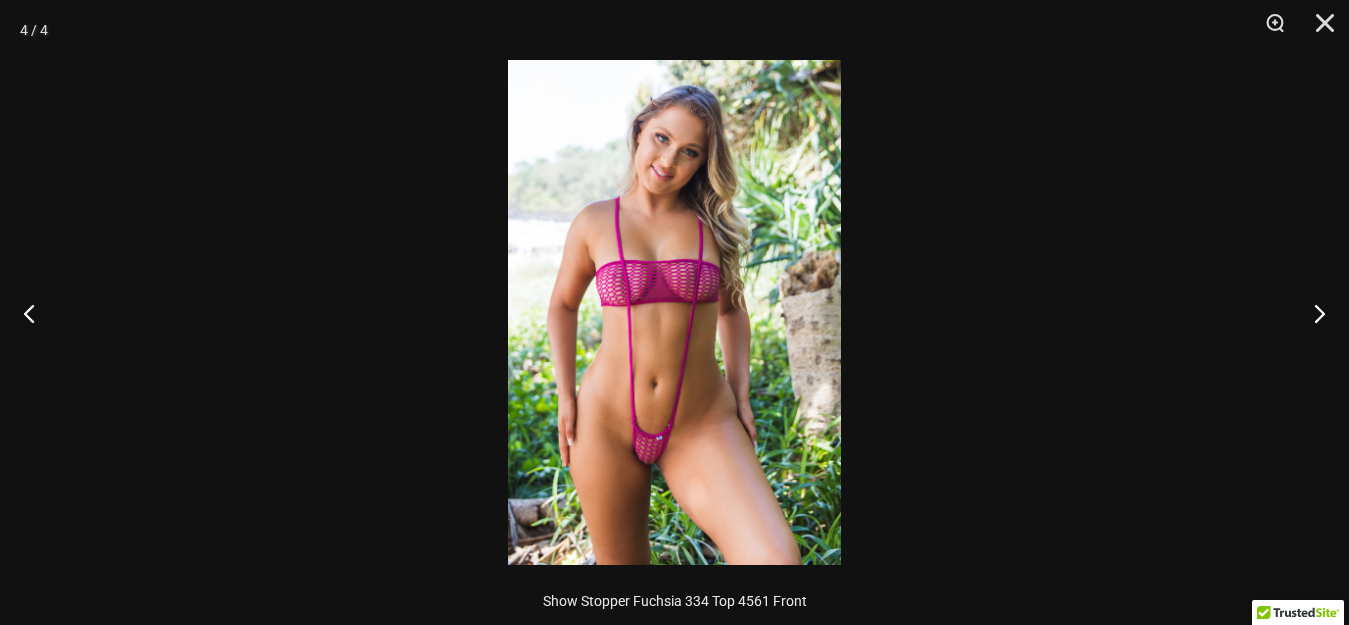 click at bounding box center [674, 312] 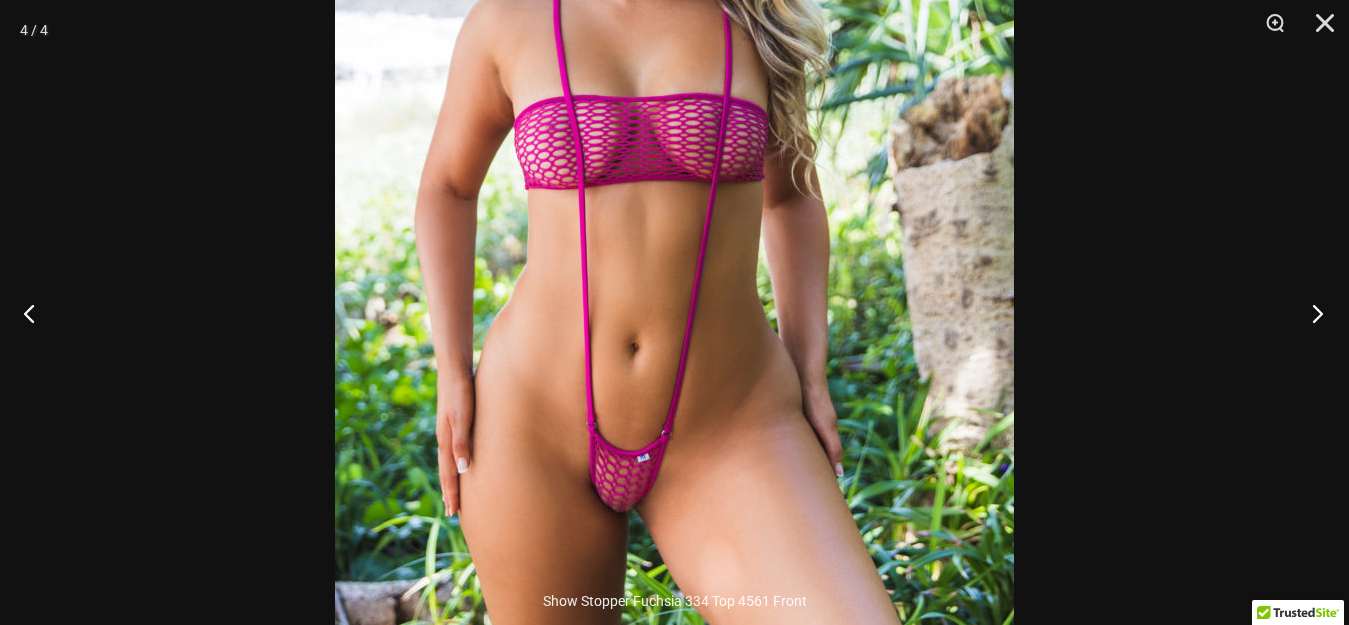 click at bounding box center (1311, 313) 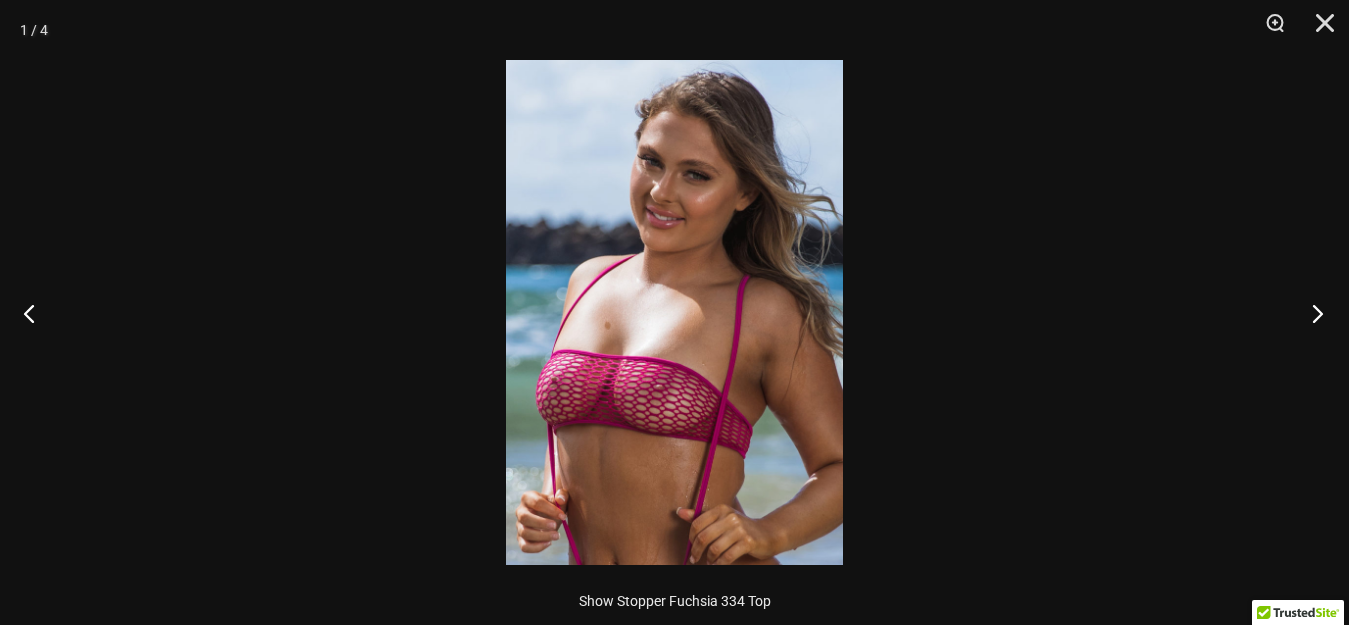 click at bounding box center (1311, 313) 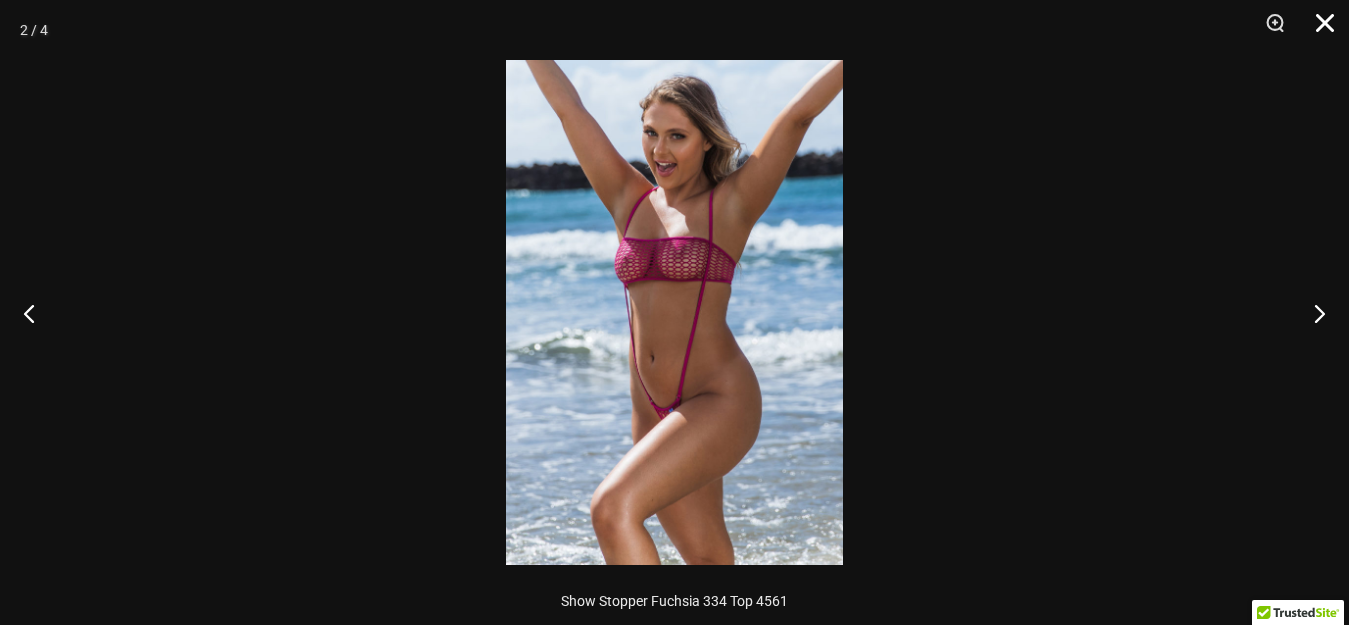 click at bounding box center (1318, 30) 